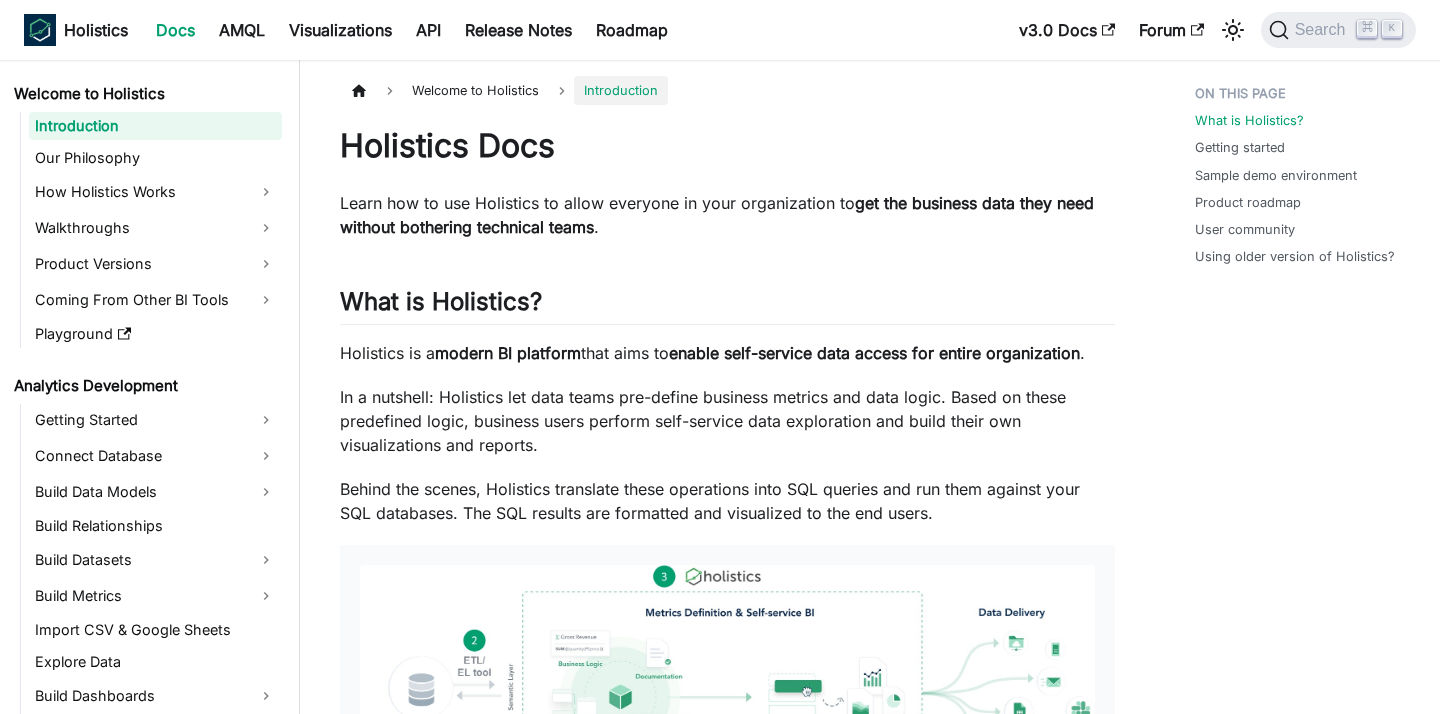 scroll, scrollTop: 0, scrollLeft: 0, axis: both 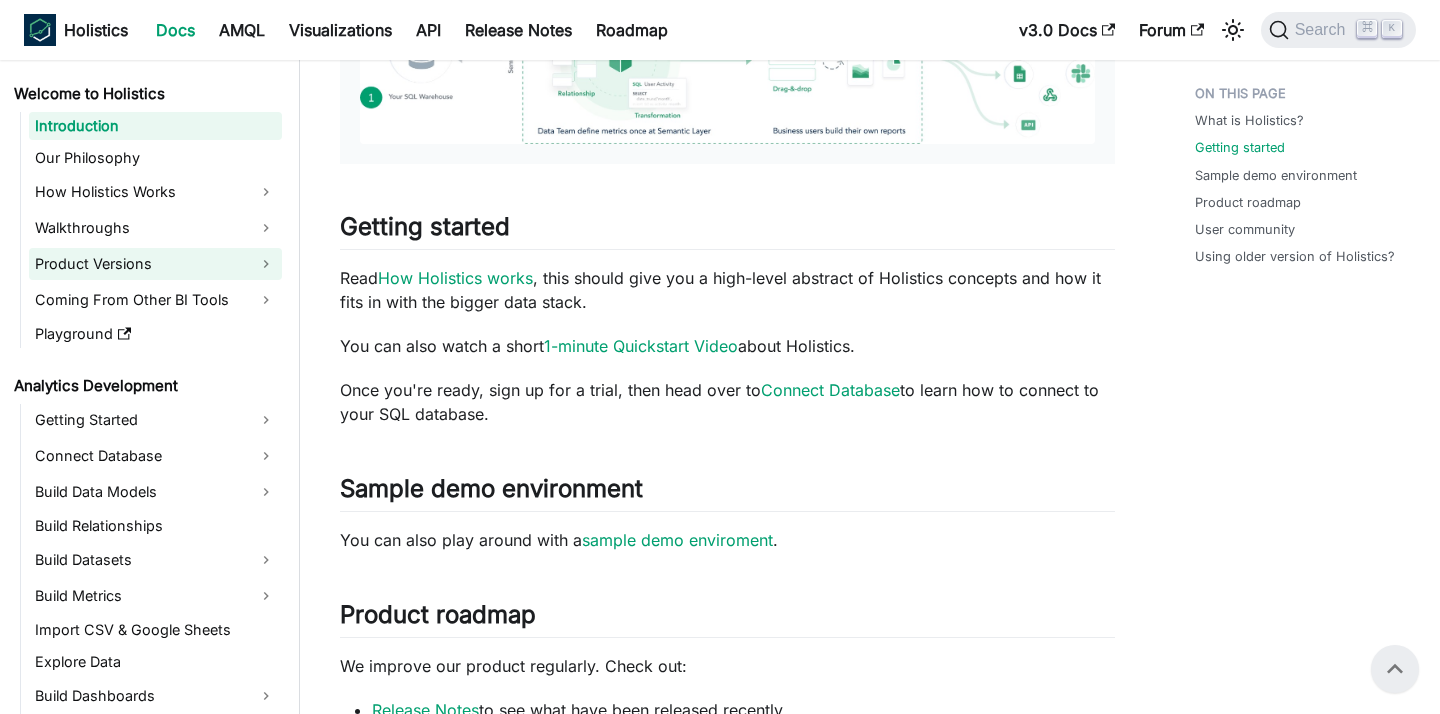 click on "Product Versions" at bounding box center [155, 264] 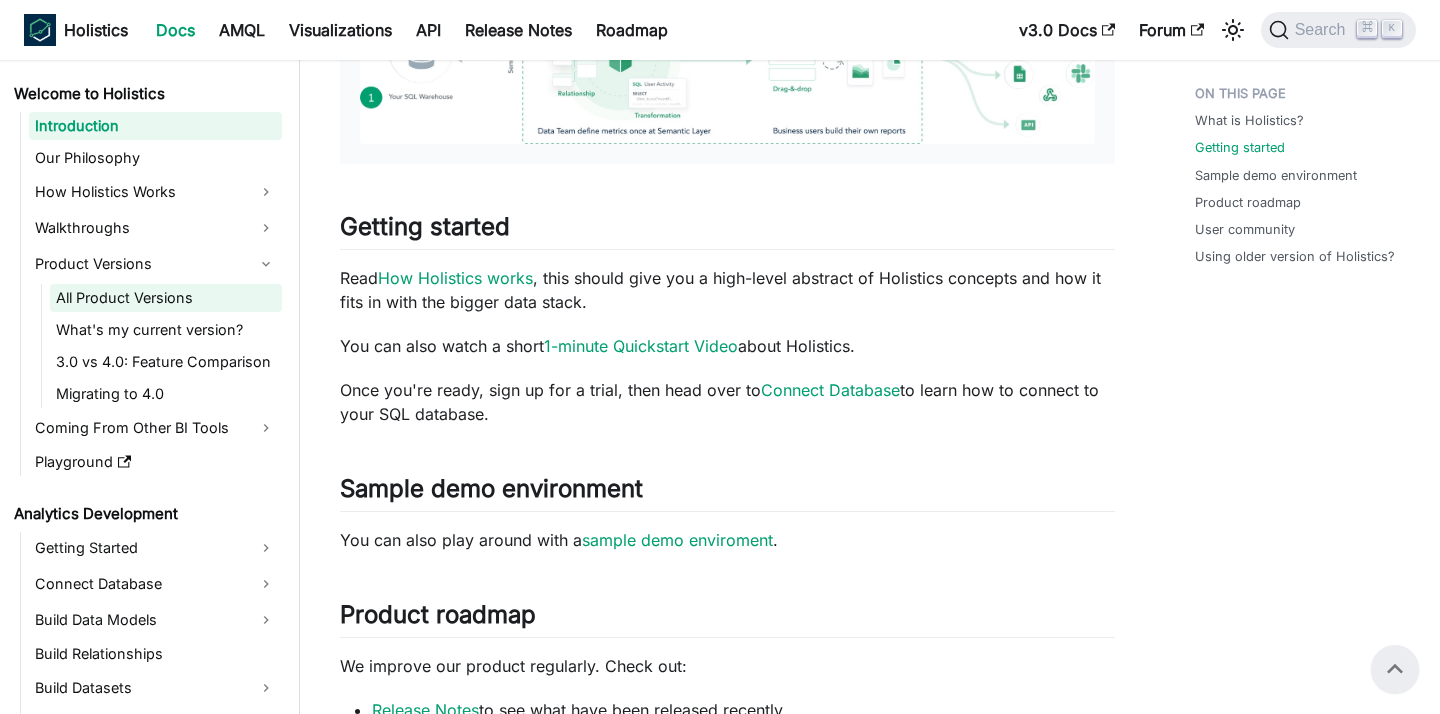 click on "All Product Versions" at bounding box center [166, 298] 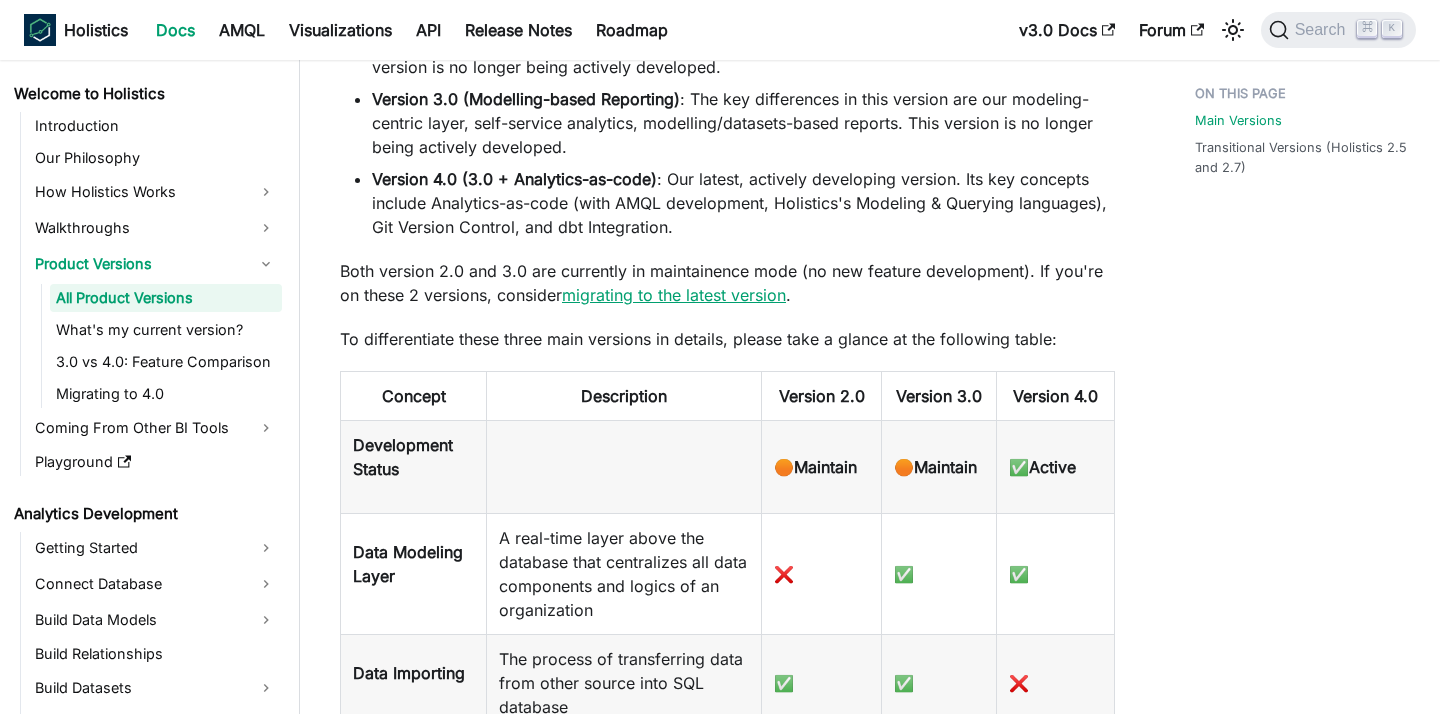 scroll, scrollTop: 391, scrollLeft: 0, axis: vertical 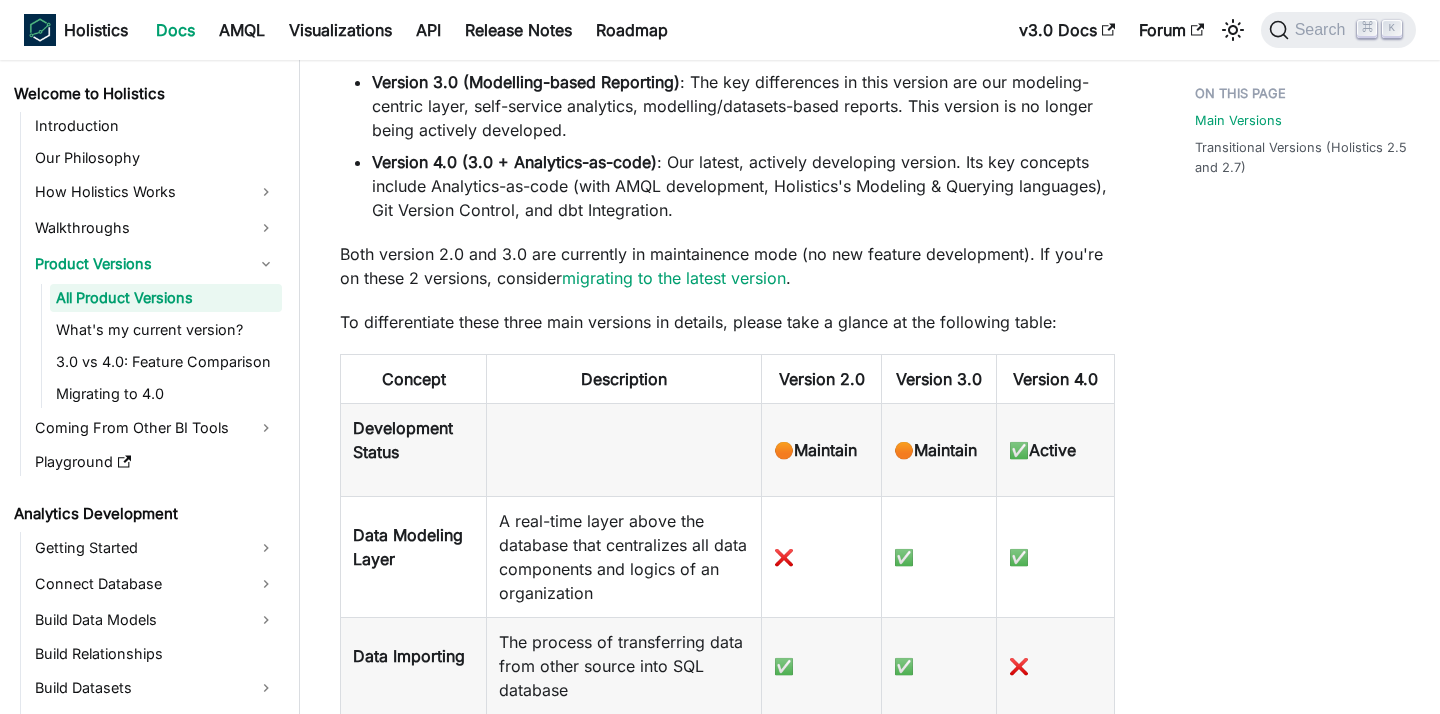 click on "Both version 2.0 and 3.0 are currently in maintainence mode (no new feature development). If you're on these 2 versions, consider  migrating to the latest version ." at bounding box center [727, 266] 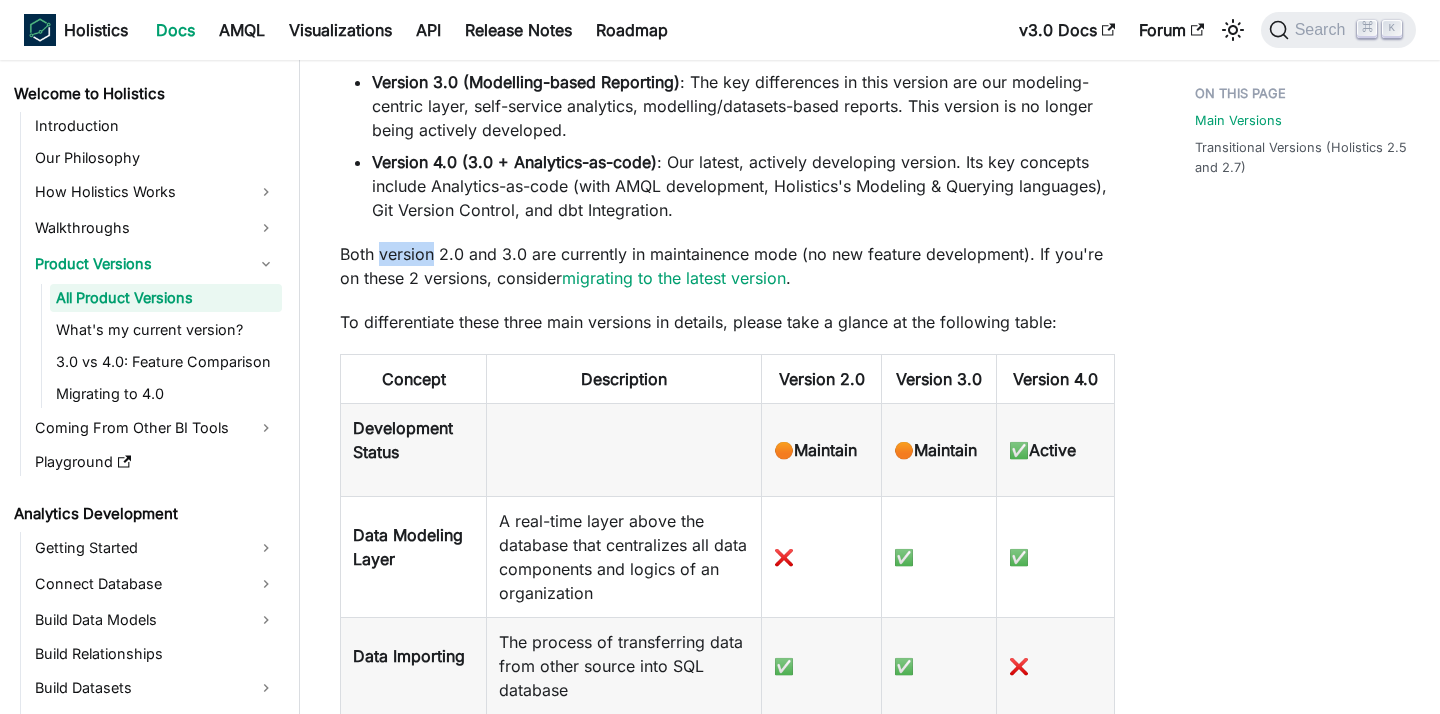 click on "Both version 2.0 and 3.0 are currently in maintainence mode (no new feature development). If you're on these 2 versions, consider  migrating to the latest version ." at bounding box center (727, 266) 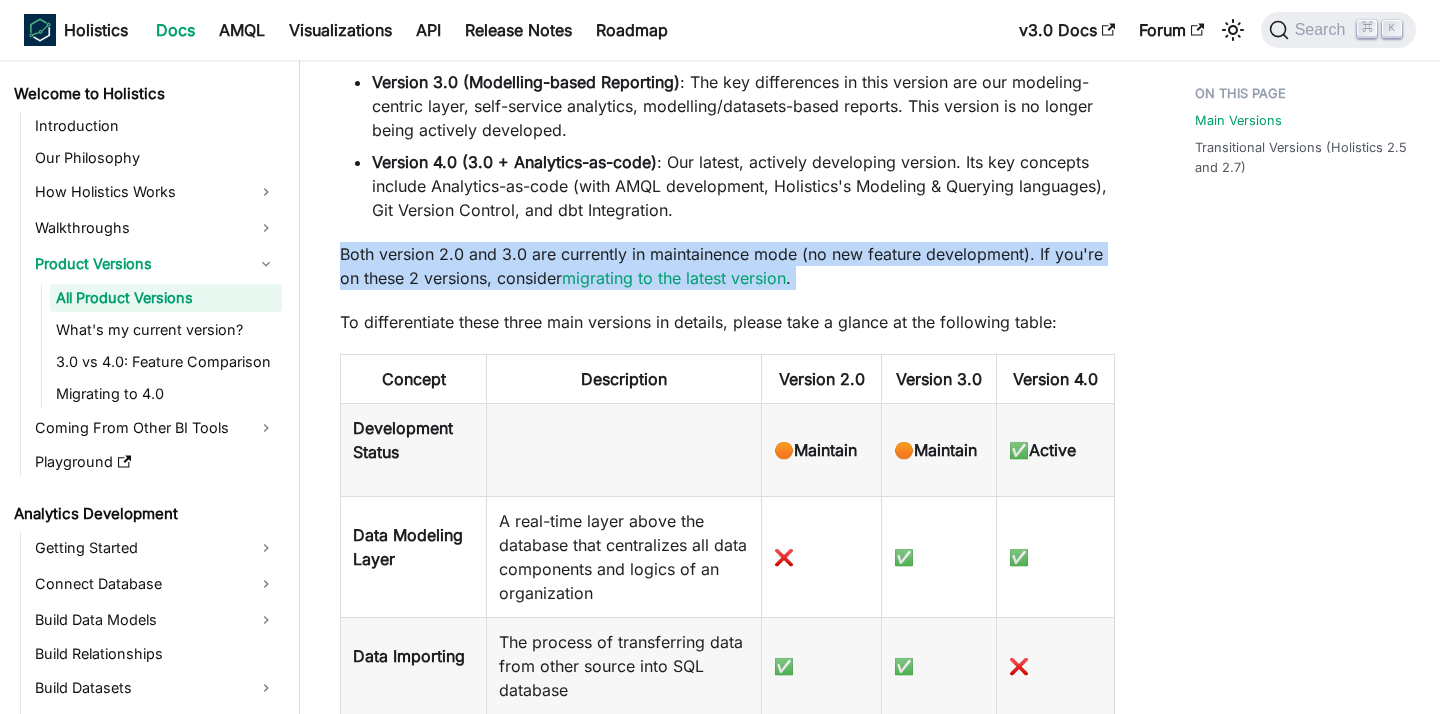 click on "Both version 2.0 and 3.0 are currently in maintainence mode (no new feature development). If you're on these 2 versions, consider  migrating to the latest version ." at bounding box center (727, 266) 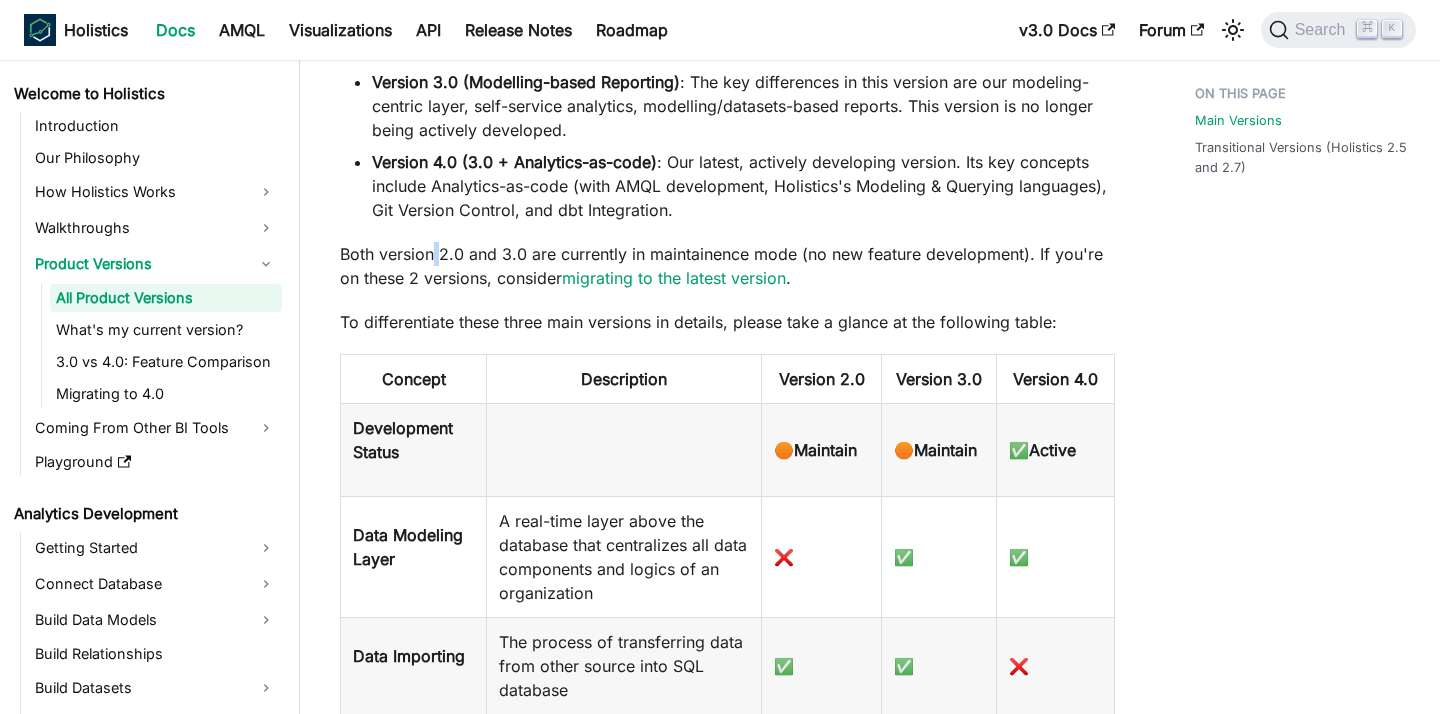 click on "Both version 2.0 and 3.0 are currently in maintainence mode (no new feature development). If you're on these 2 versions, consider  migrating to the latest version ." at bounding box center (727, 266) 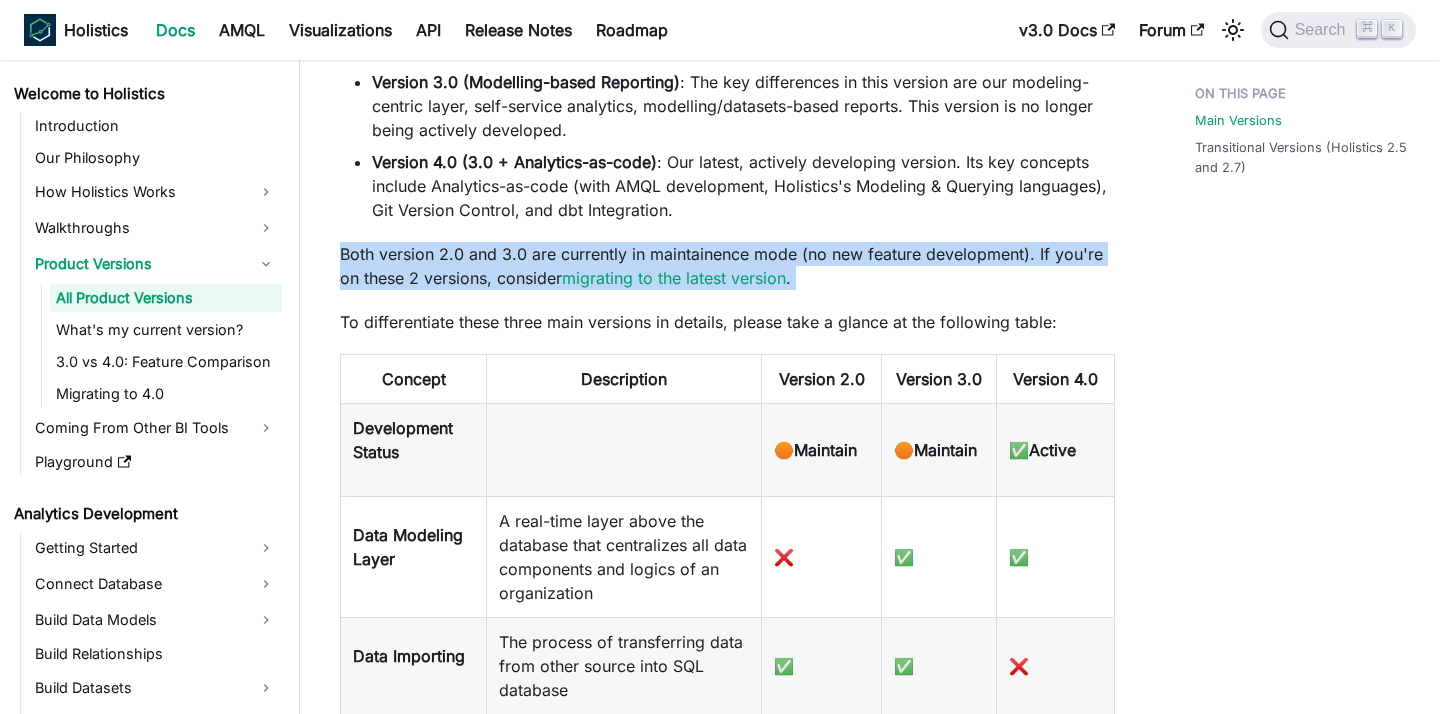 click on "Both version 2.0 and 3.0 are currently in maintainence mode (no new feature development). If you're on these 2 versions, consider  migrating to the latest version ." at bounding box center [727, 266] 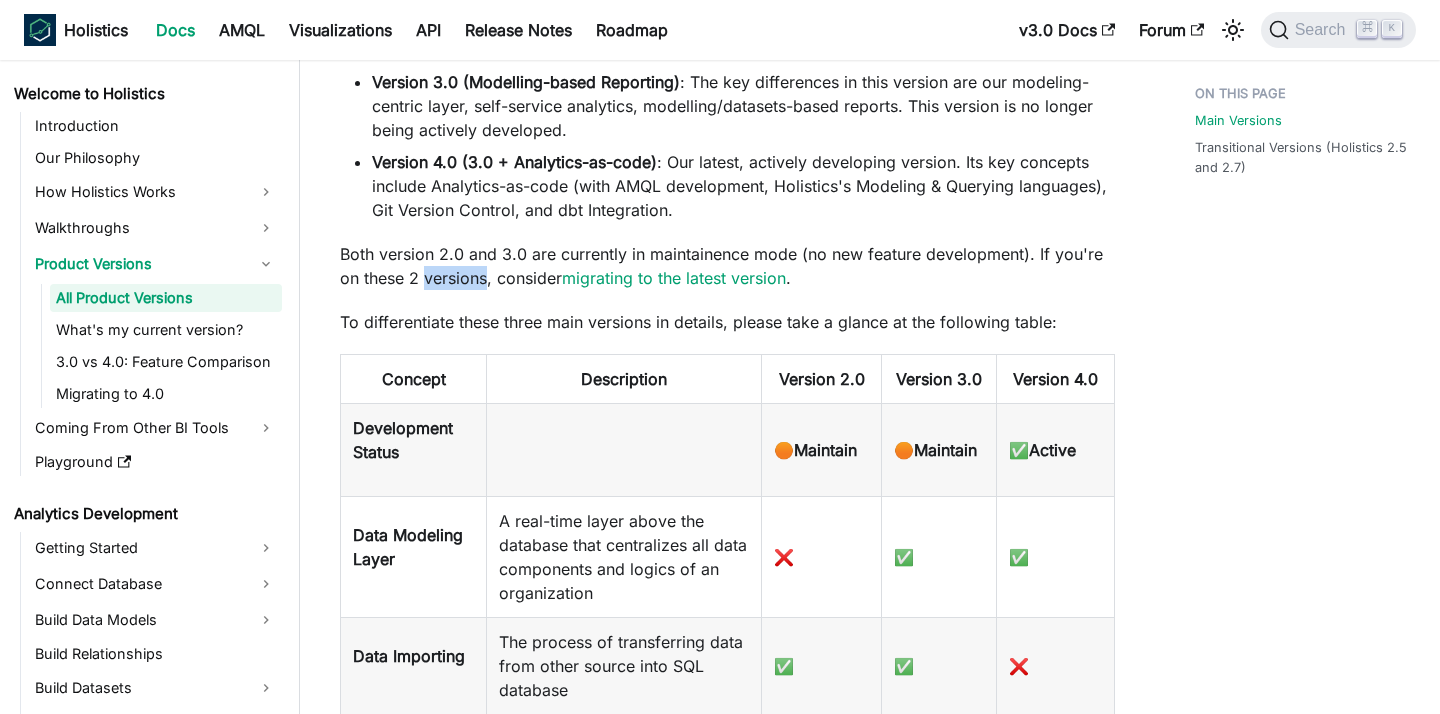 click on "Both version 2.0 and 3.0 are currently in maintainence mode (no new feature development). If you're on these 2 versions, consider  migrating to the latest version ." at bounding box center (727, 266) 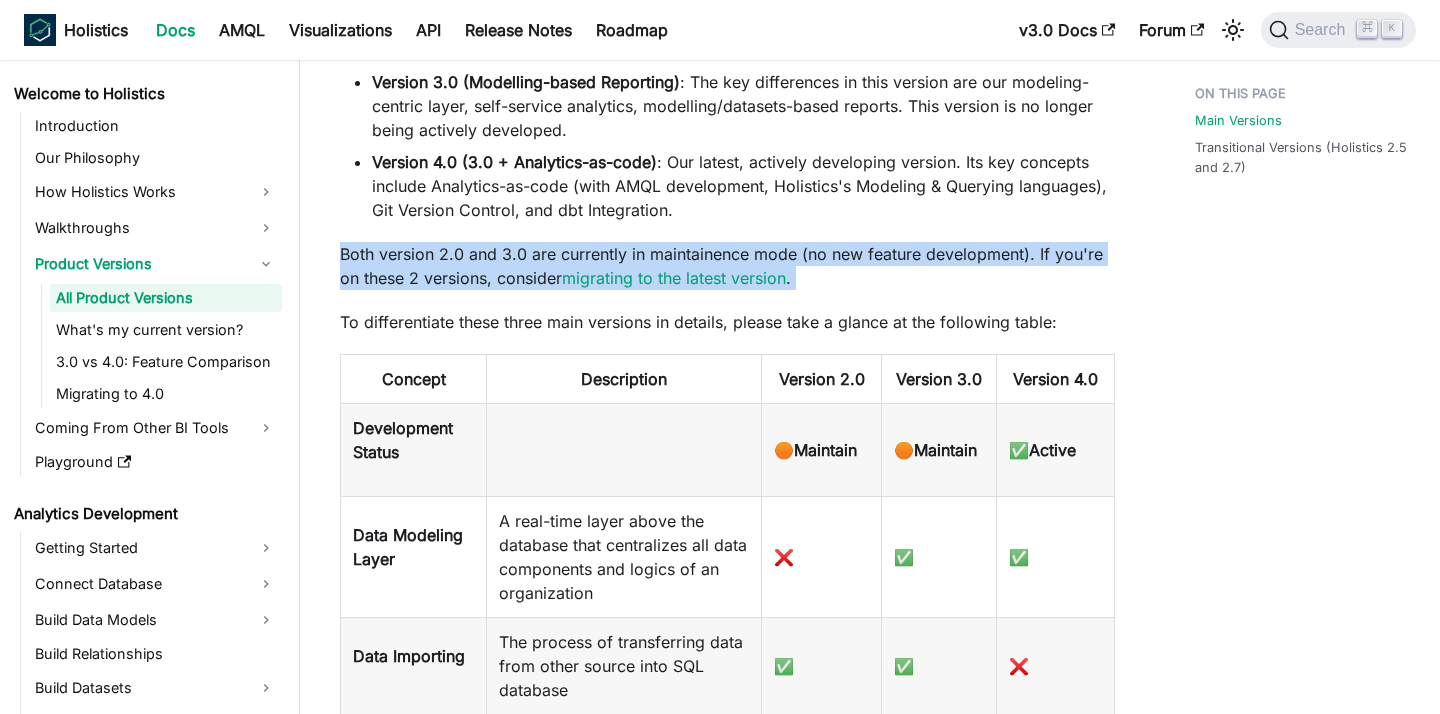 click on "Both version 2.0 and 3.0 are currently in maintainence mode (no new feature development). If you're on these 2 versions, consider  migrating to the latest version ." at bounding box center [727, 266] 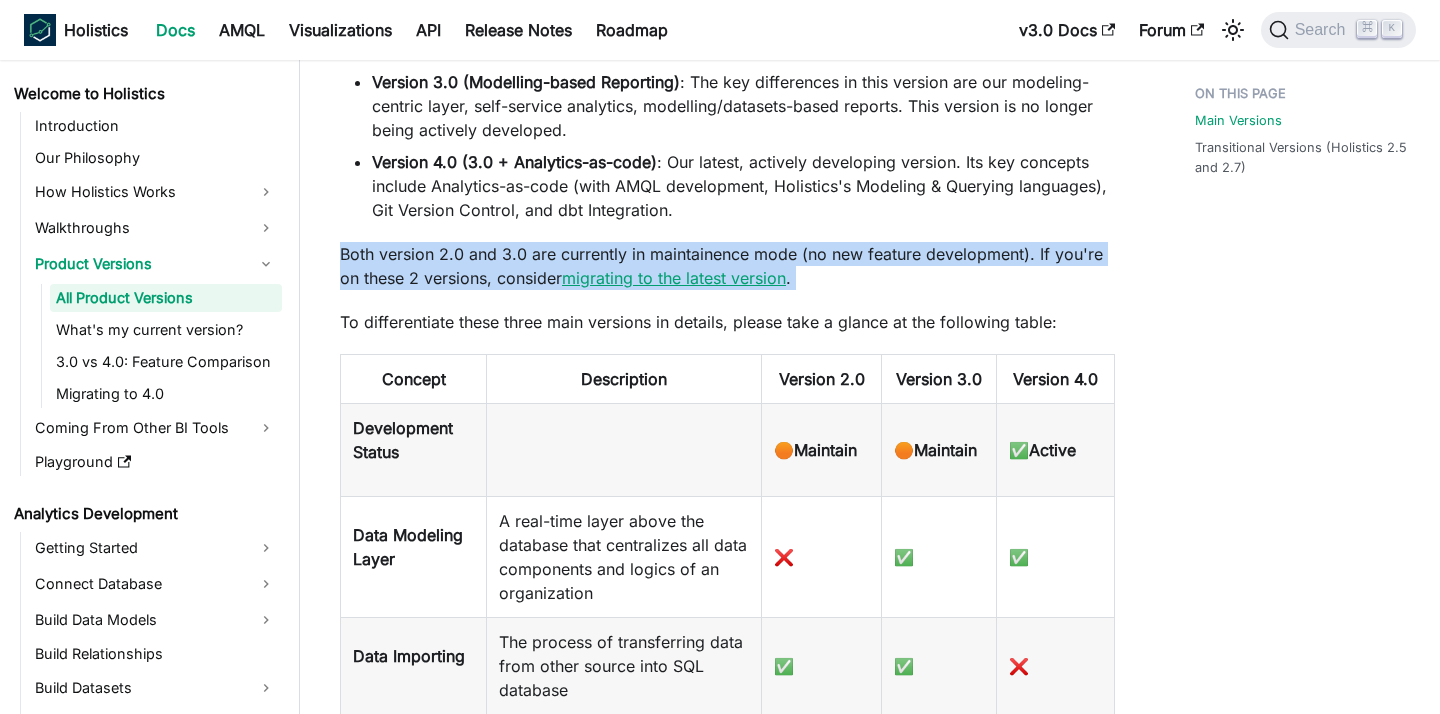 click on "migrating to the latest version" at bounding box center (674, 278) 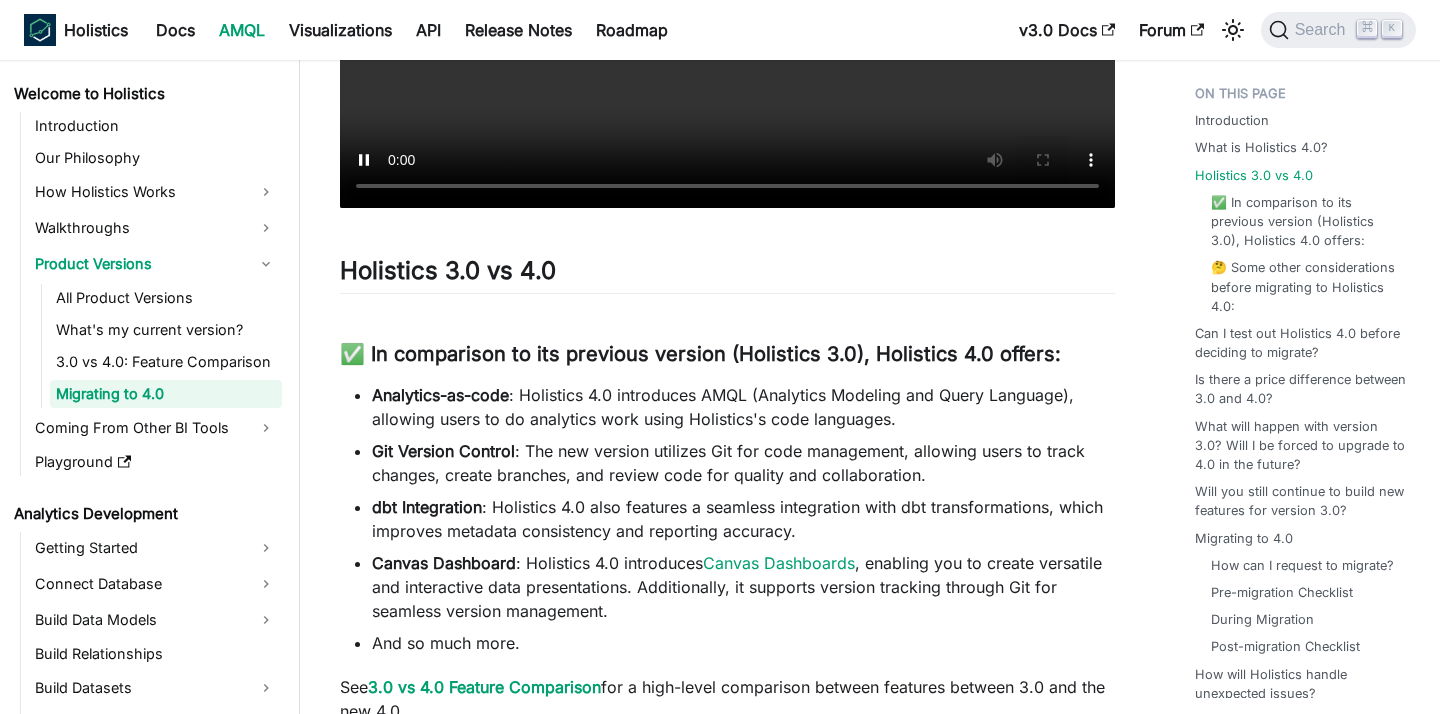 scroll, scrollTop: 1124, scrollLeft: 0, axis: vertical 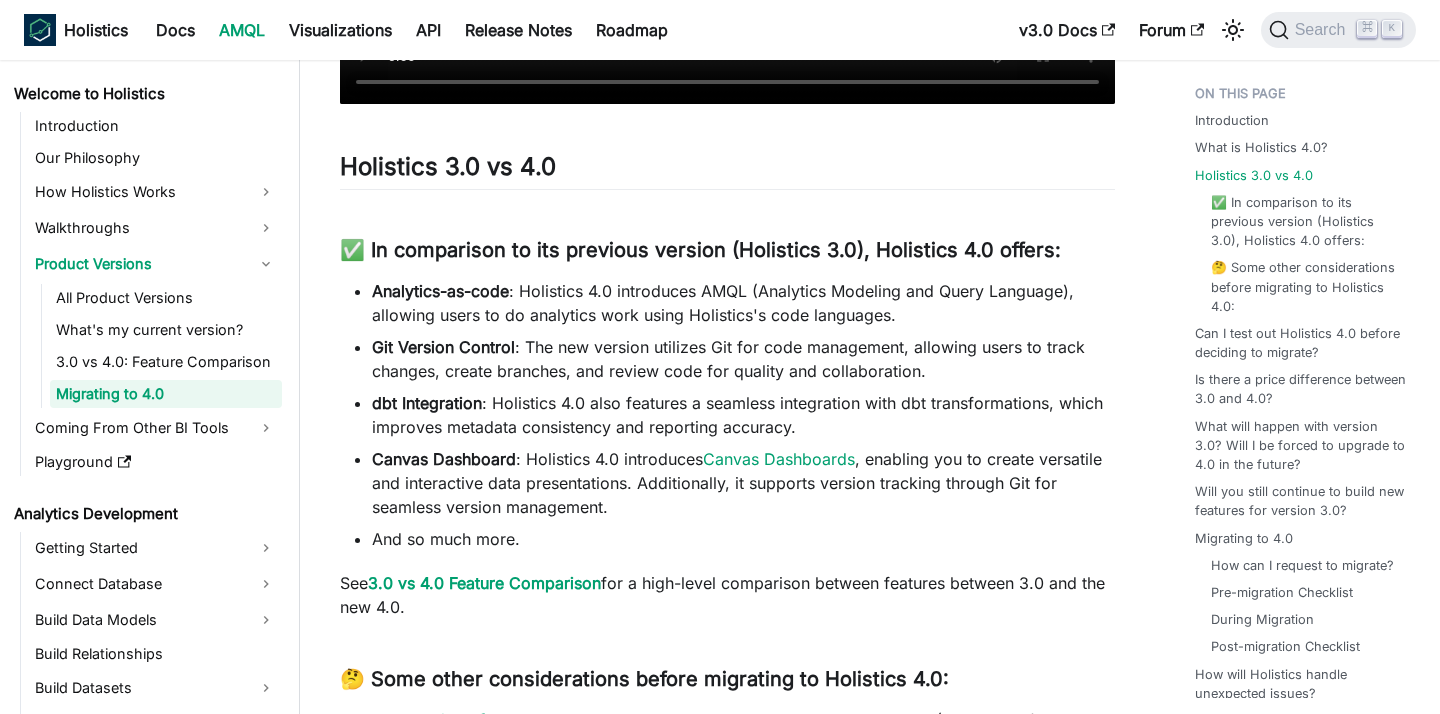 click on "Analytics-as-code : Holistics 4.0 introduces AMQL (Analytics Modeling and Query Language), allowing users to do analytics work using Holistics's code languages." at bounding box center (743, 303) 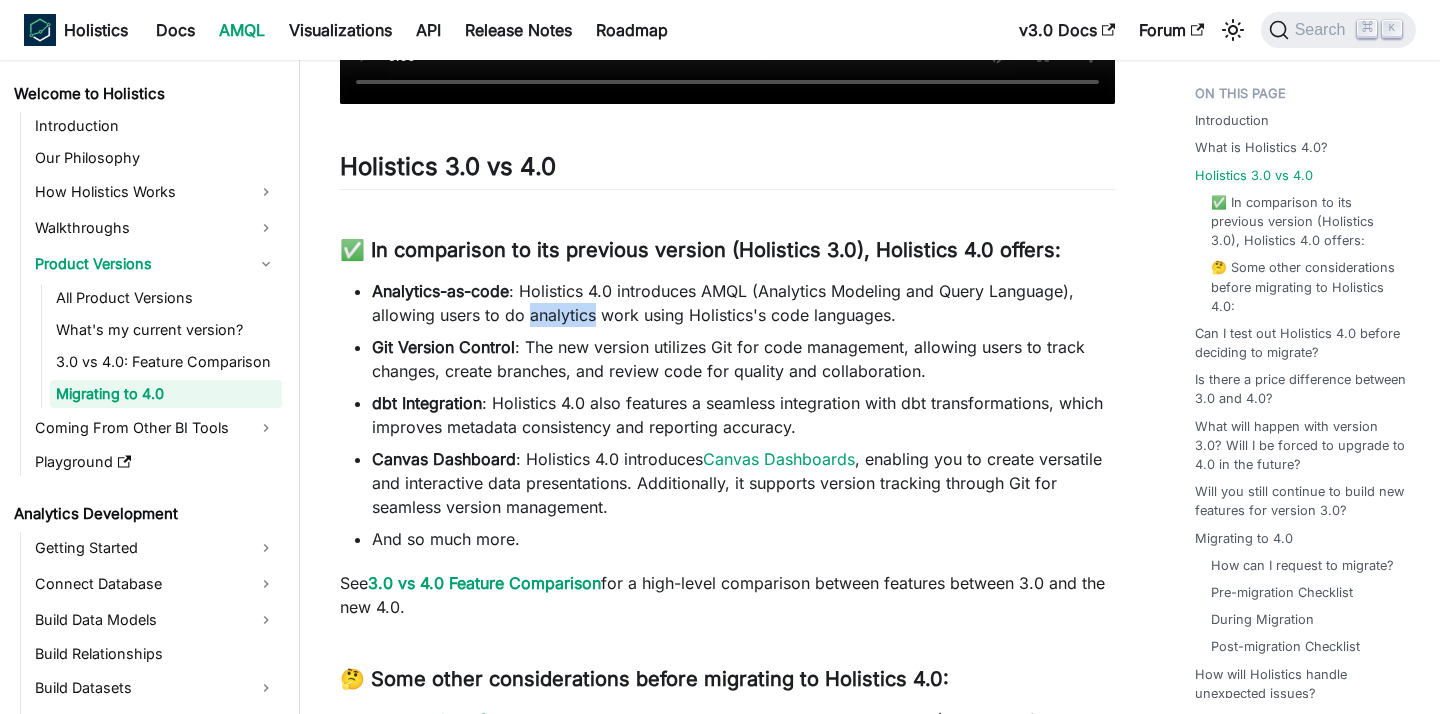 click on "Analytics-as-code : Holistics 4.0 introduces AMQL (Analytics Modeling and Query Language), allowing users to do analytics work using Holistics's code languages." at bounding box center (743, 303) 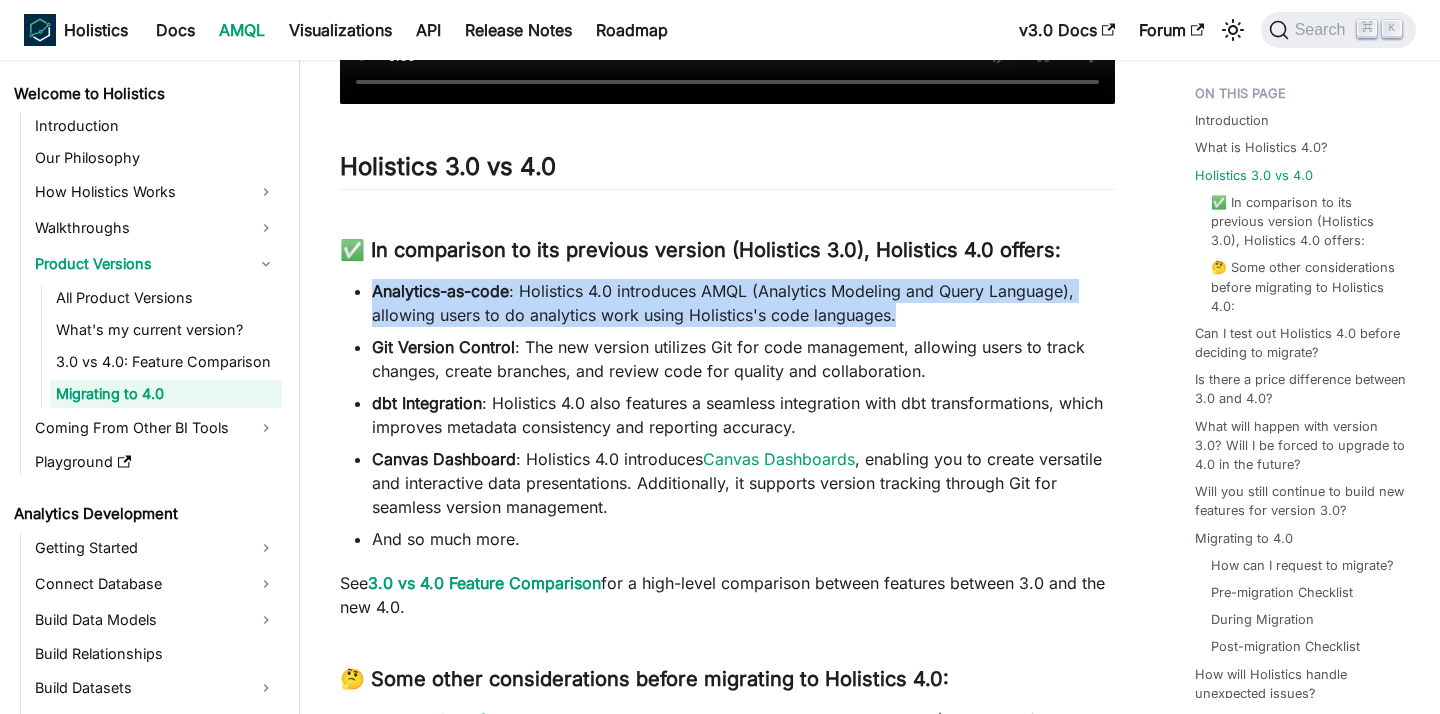 click on "Analytics-as-code : Holistics 4.0 introduces AMQL (Analytics Modeling and Query Language), allowing users to do analytics work using Holistics's code languages." at bounding box center [743, 303] 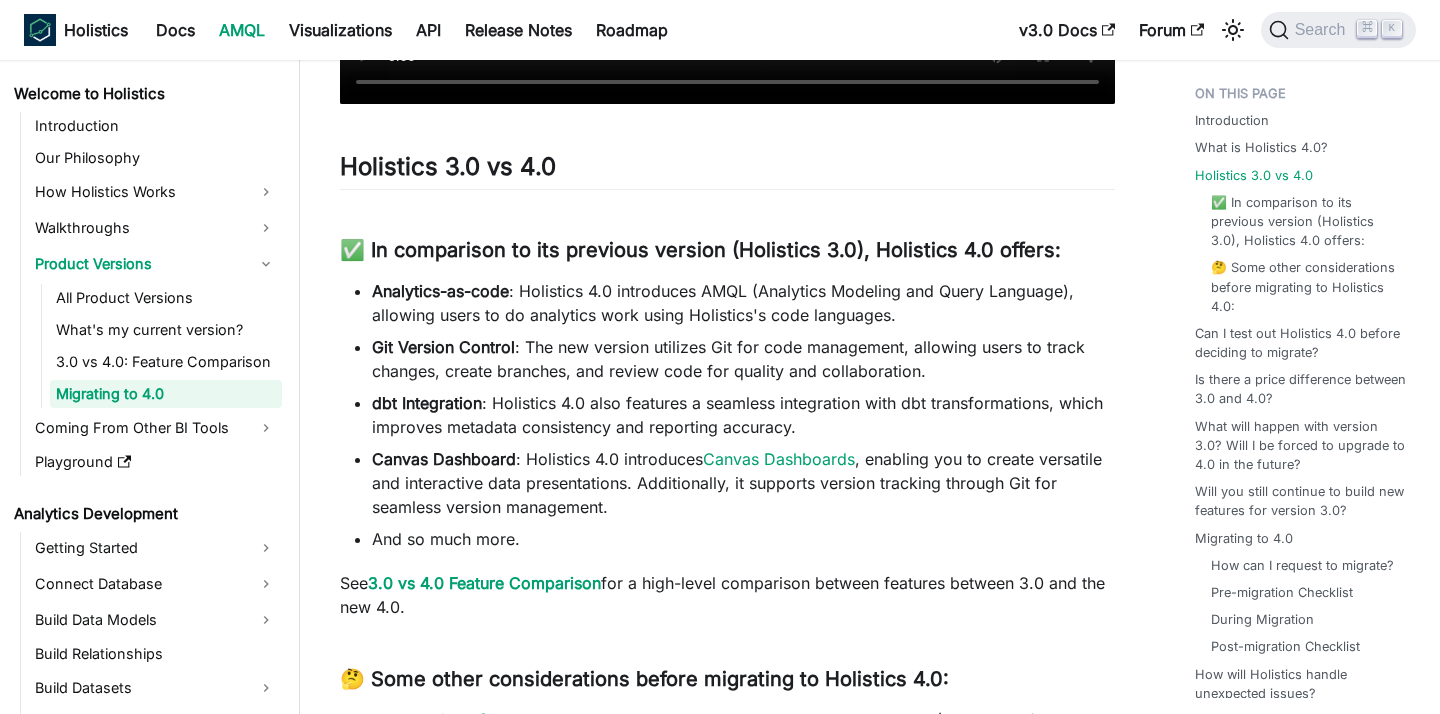 click on "Git Version Control : The new version utilizes Git for code management, allowing users to track changes, create branches, and review code for quality and collaboration." at bounding box center [743, 359] 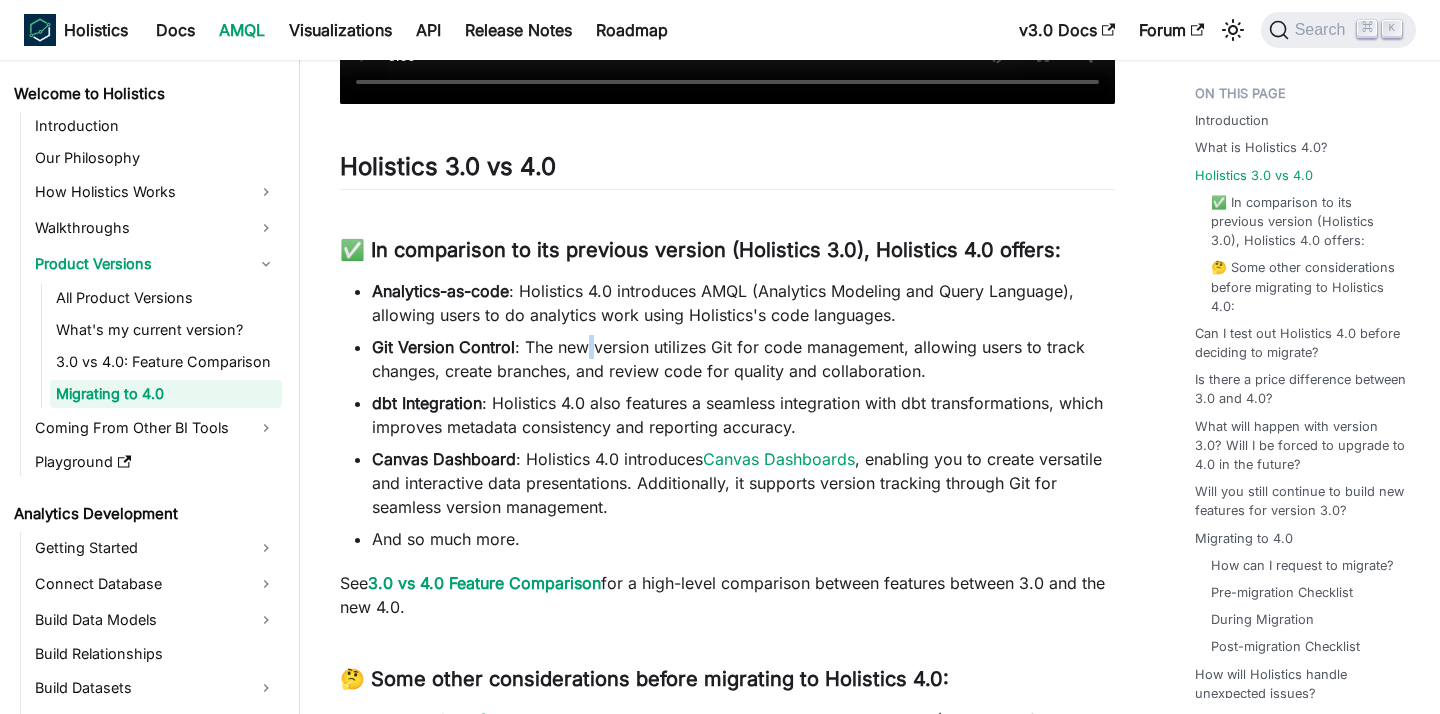 click on "Git Version Control : The new version utilizes Git for code management, allowing users to track changes, create branches, and review code for quality and collaboration." at bounding box center (743, 359) 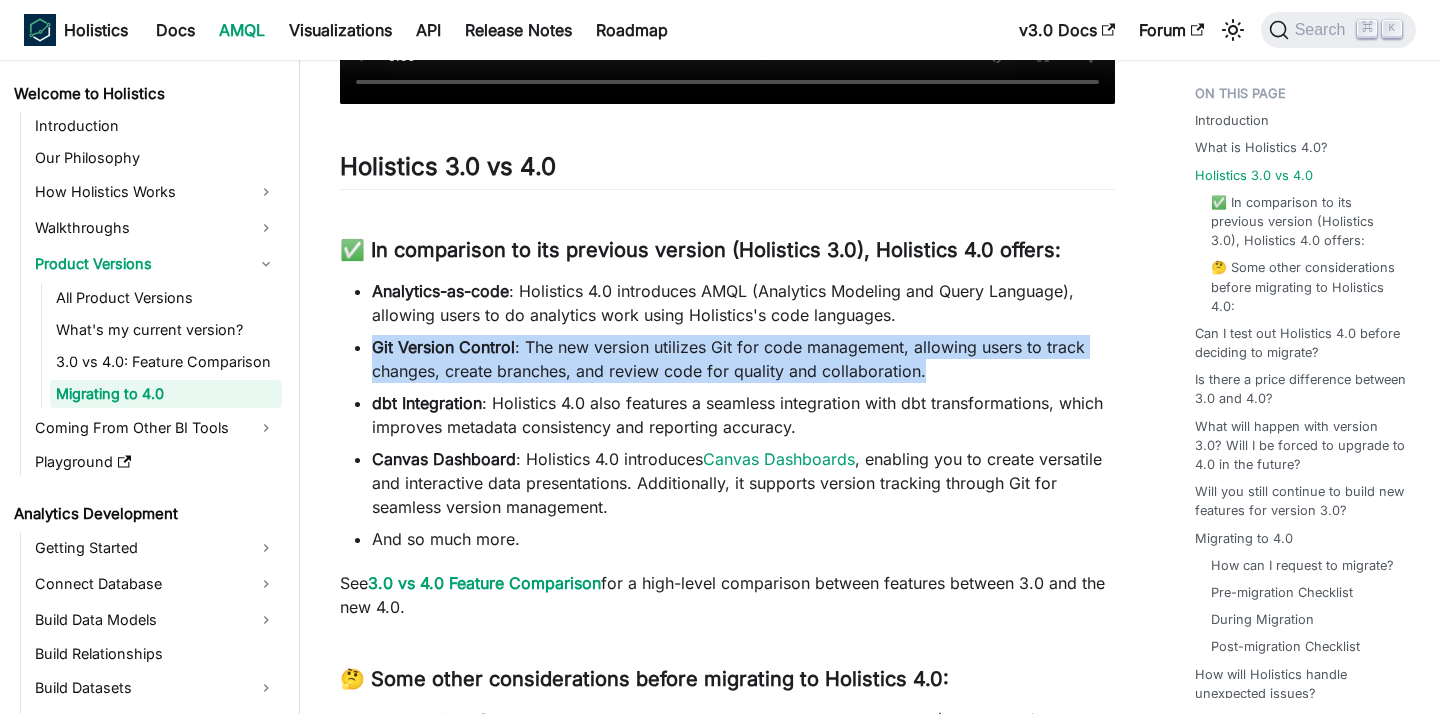 click on "Git Version Control : The new version utilizes Git for code management, allowing users to track changes, create branches, and review code for quality and collaboration." at bounding box center [743, 359] 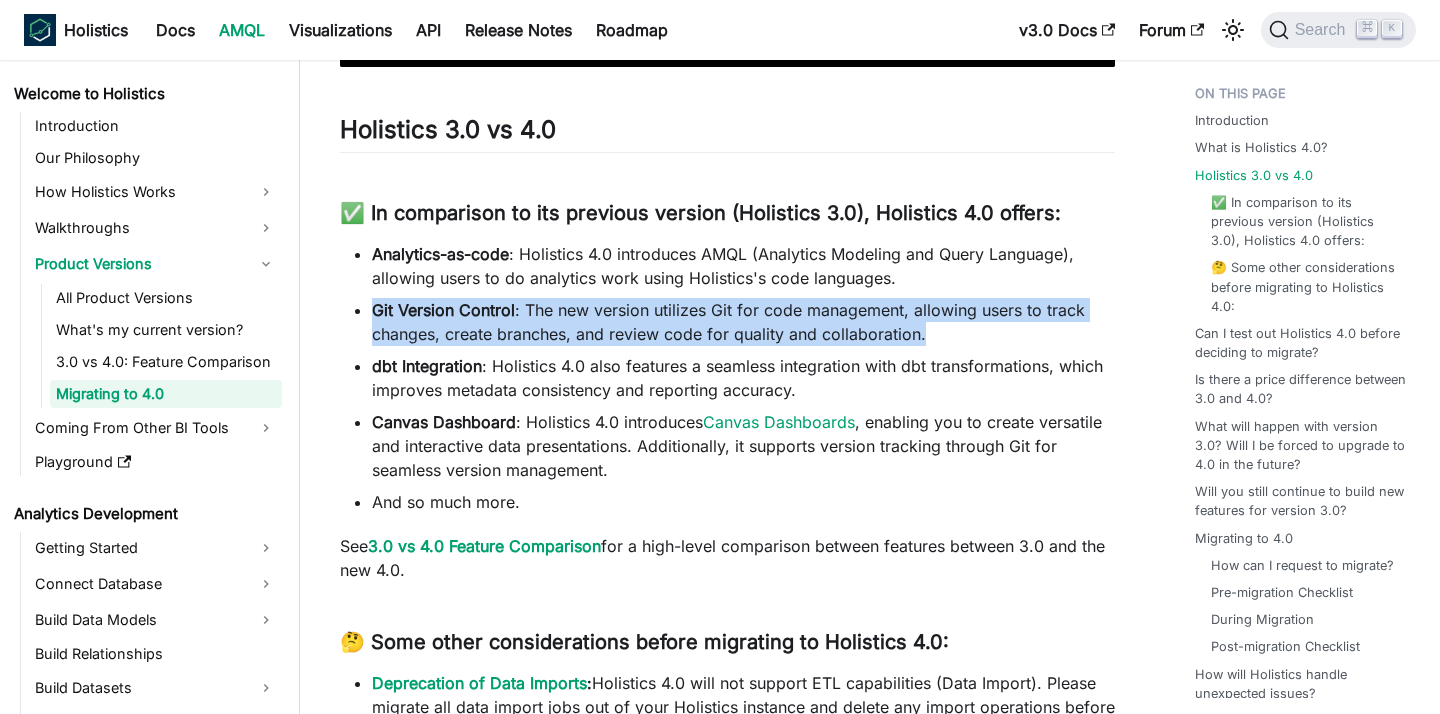 scroll, scrollTop: 1163, scrollLeft: 0, axis: vertical 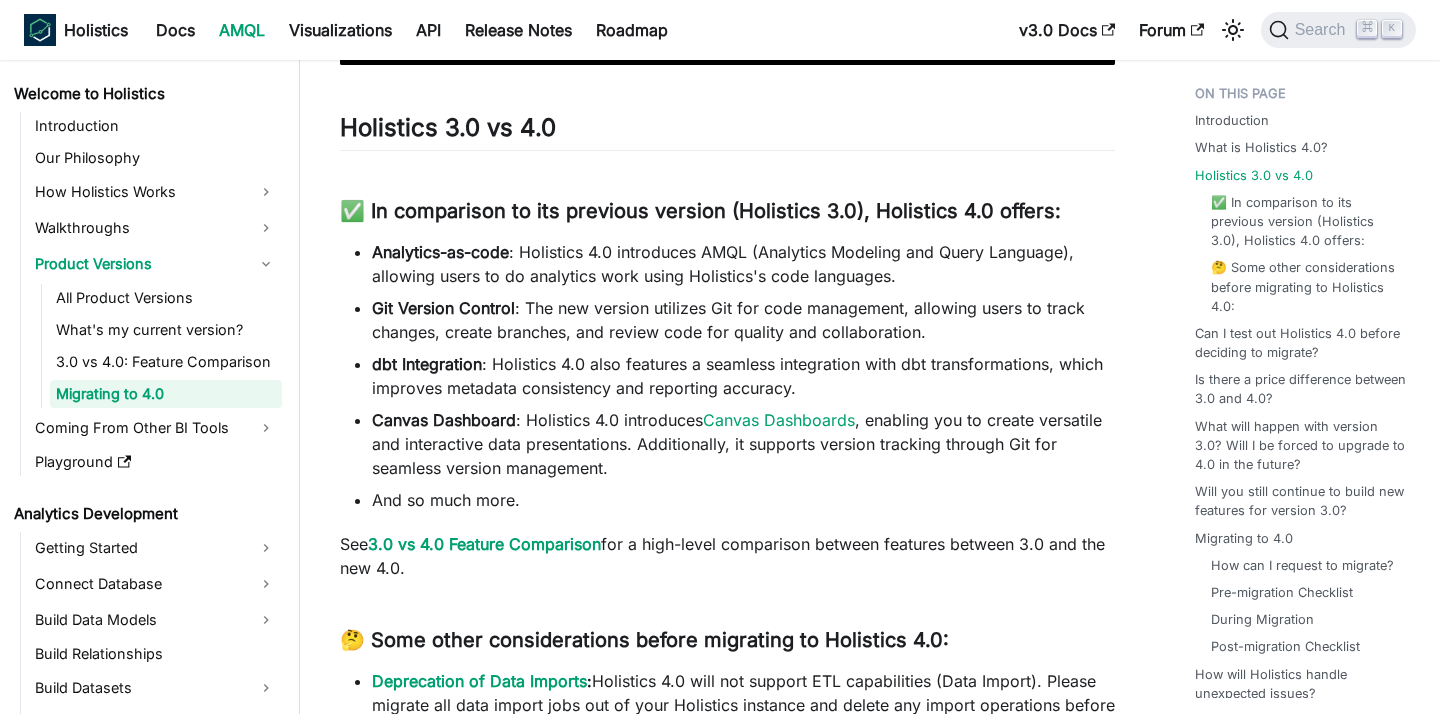 click on "dbt Integration : Holistics 4.0 also features a seamless integration with dbt transformations, which improves metadata consistency and reporting accuracy." at bounding box center (743, 376) 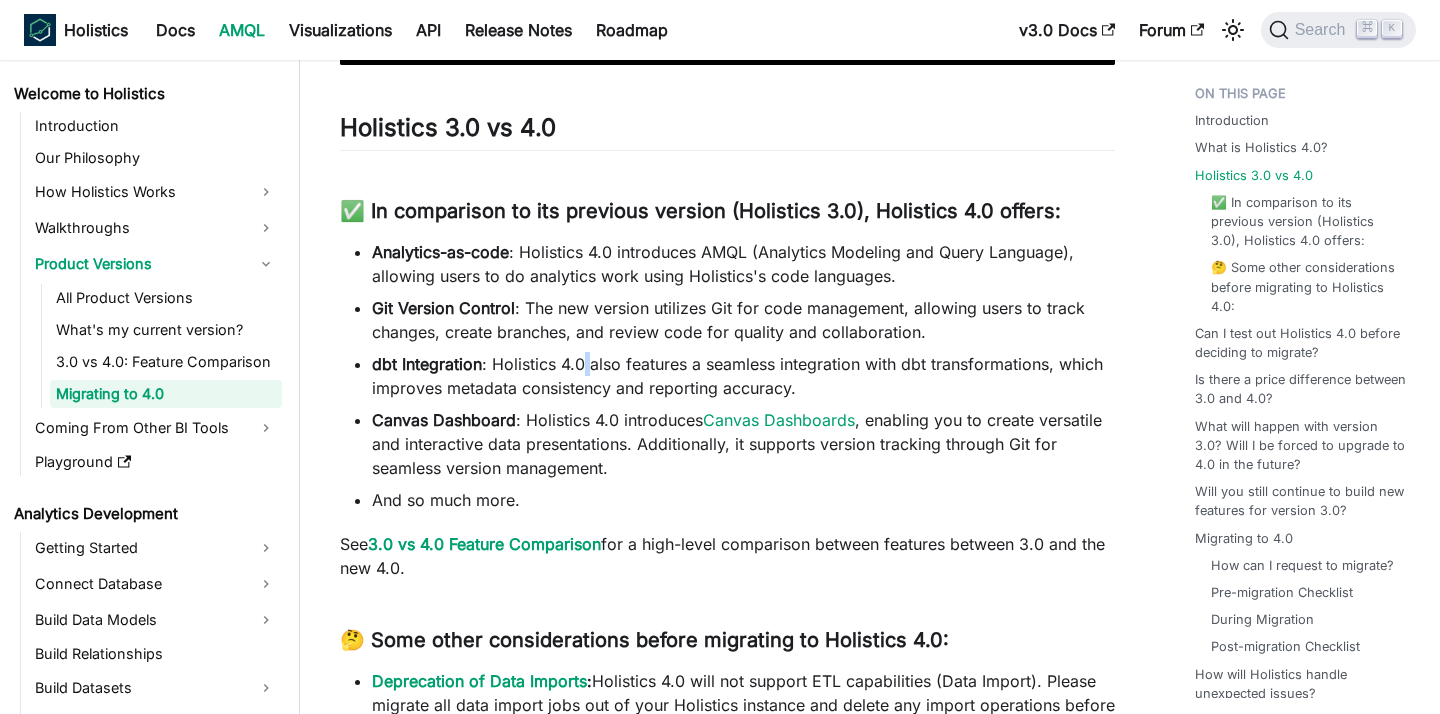 click on "dbt Integration : Holistics 4.0 also features a seamless integration with dbt transformations, which improves metadata consistency and reporting accuracy." at bounding box center [743, 376] 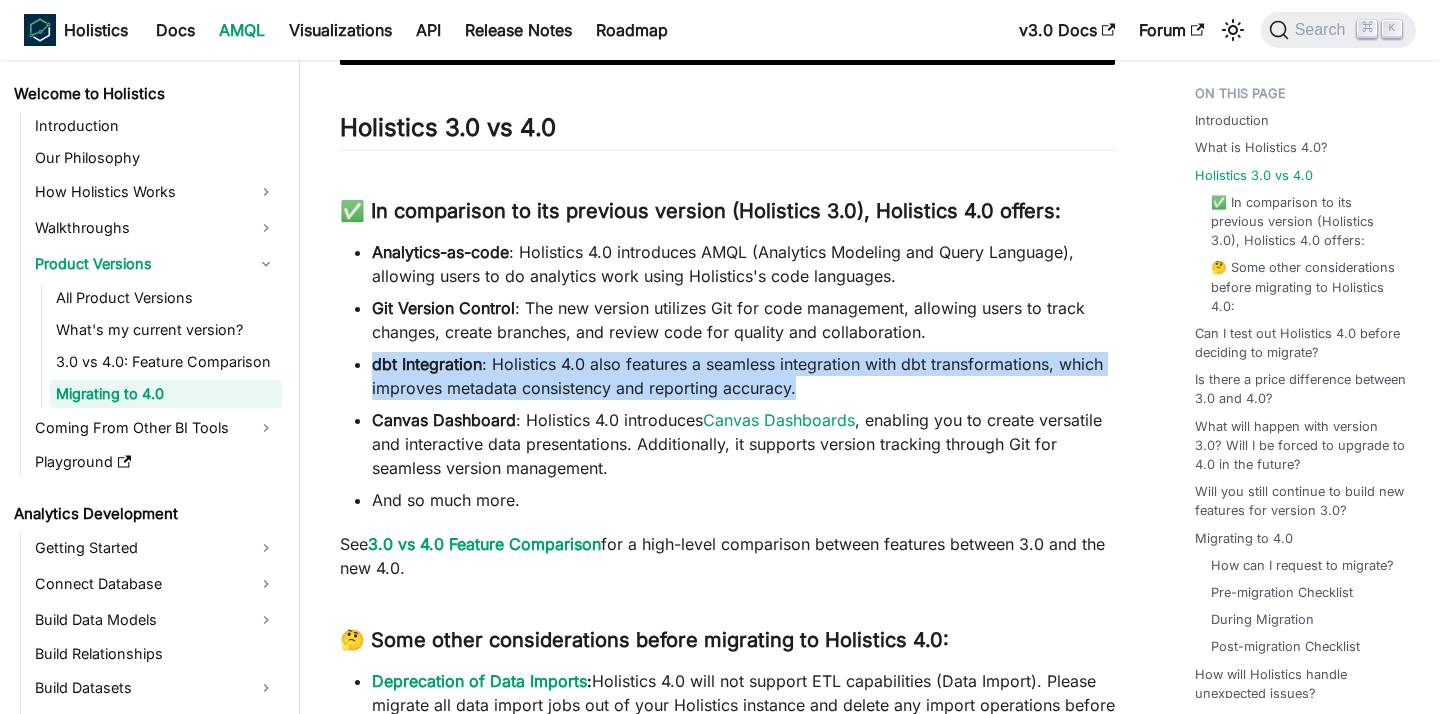 click on "dbt Integration : Holistics 4.0 also features a seamless integration with dbt transformations, which improves metadata consistency and reporting accuracy." at bounding box center [743, 376] 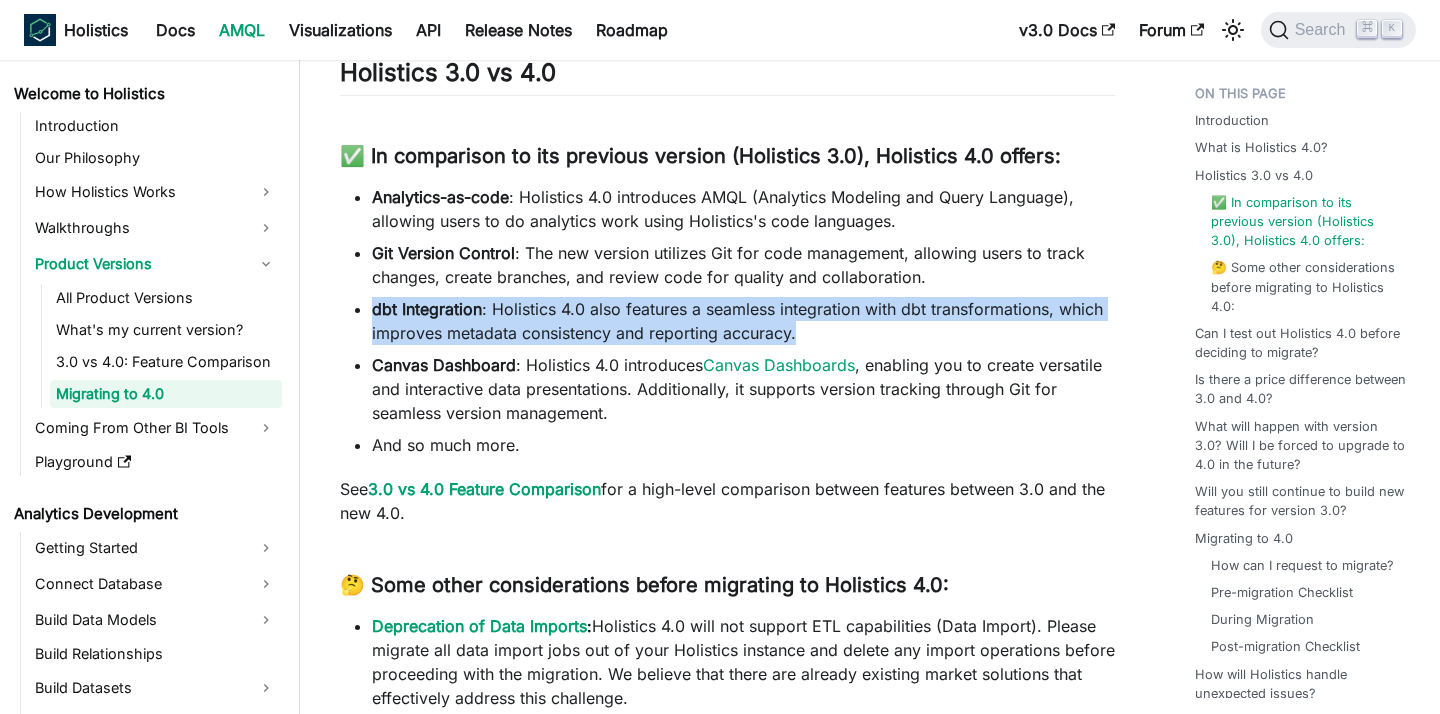 scroll, scrollTop: 1219, scrollLeft: 0, axis: vertical 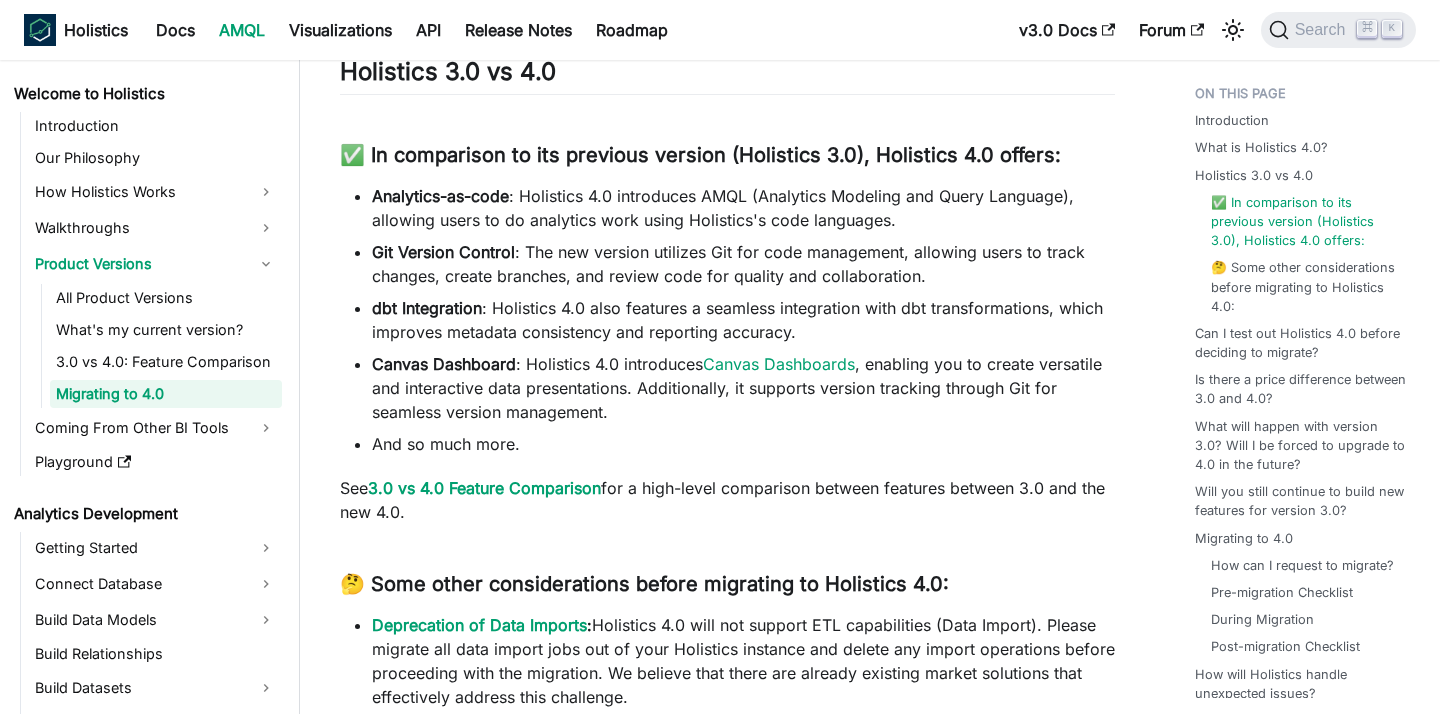 click on "Canvas Dashboard : Holistics 4.0 introduces  Canvas Dashboards , enabling you to create versatile and interactive data presentations. Additionally, it supports version tracking through Git for seamless version management." at bounding box center [743, 388] 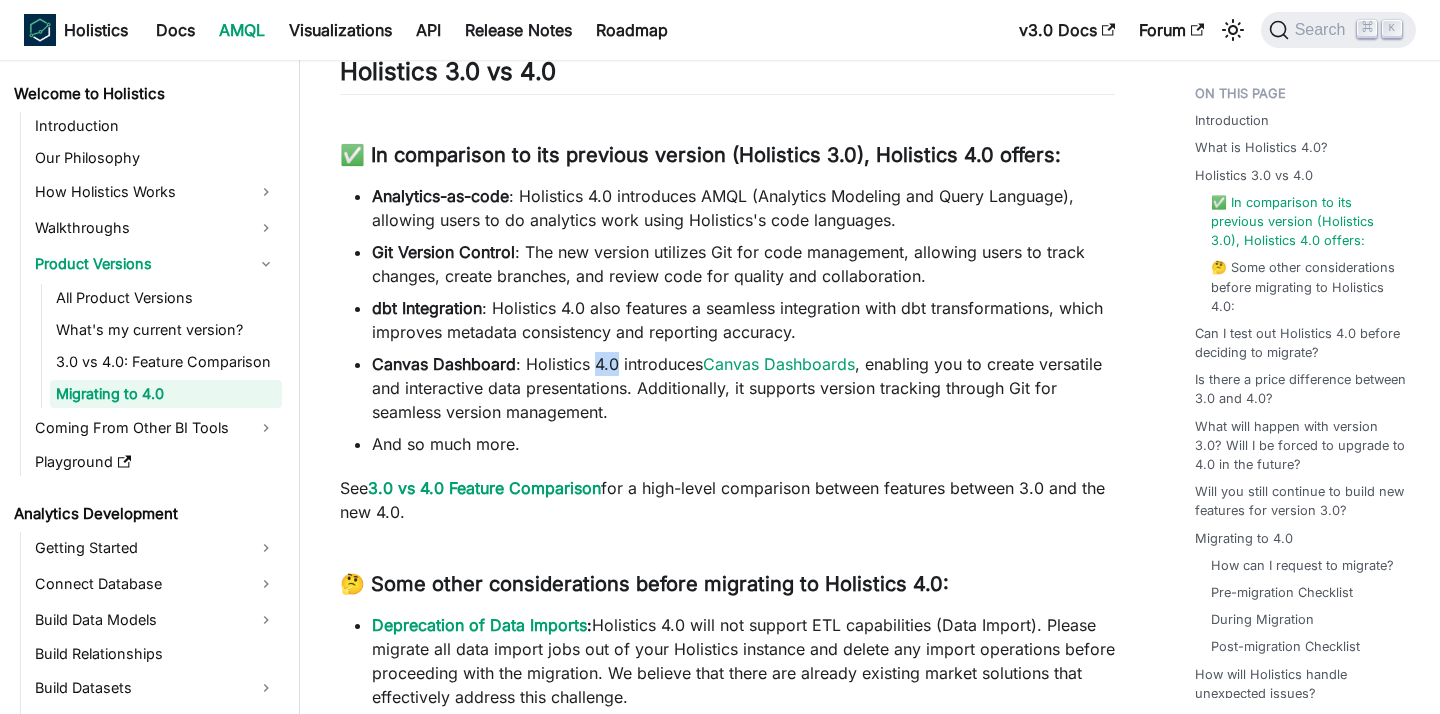 click on "Canvas Dashboard : Holistics 4.0 introduces  Canvas Dashboards , enabling you to create versatile and interactive data presentations. Additionally, it supports version tracking through Git for seamless version management." at bounding box center [743, 388] 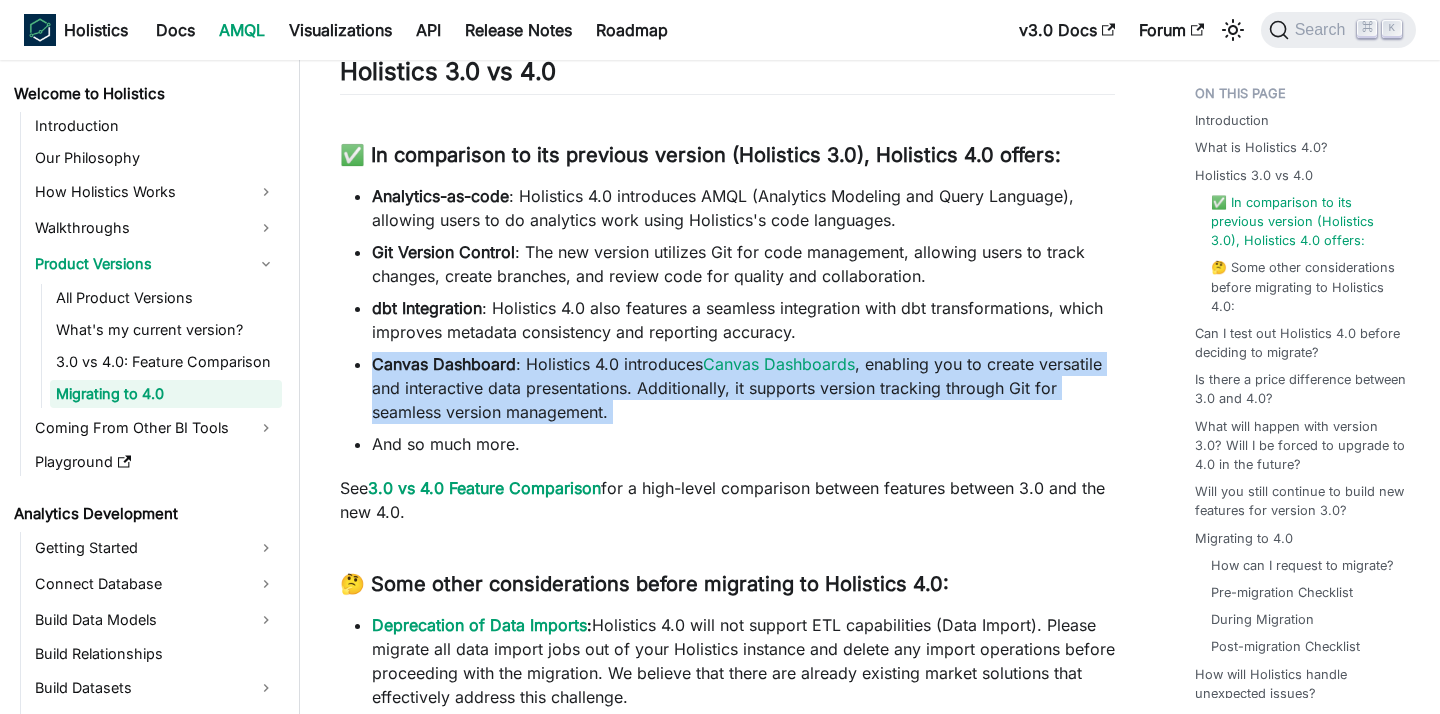 click on "Canvas Dashboard : Holistics 4.0 introduces  Canvas Dashboards , enabling you to create versatile and interactive data presentations. Additionally, it supports version tracking through Git for seamless version management." at bounding box center (743, 388) 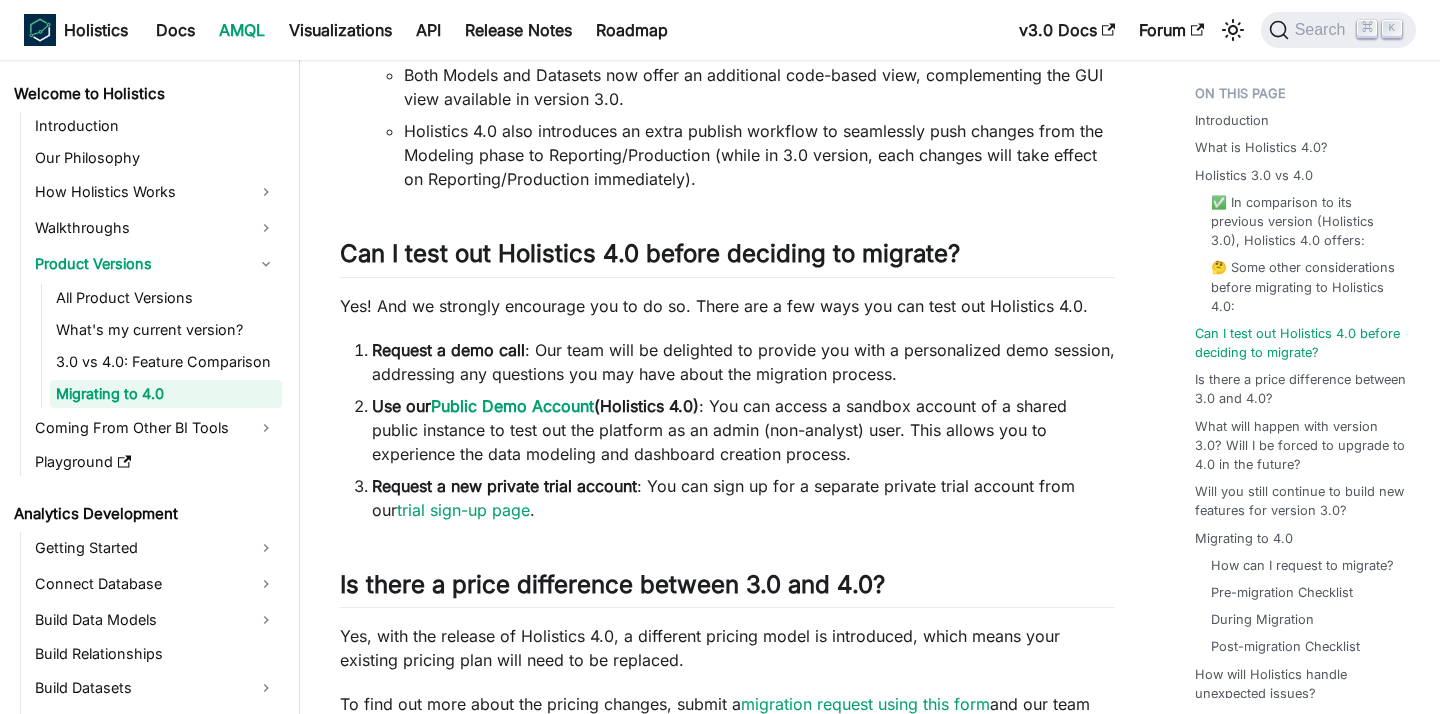 scroll, scrollTop: 2288, scrollLeft: 0, axis: vertical 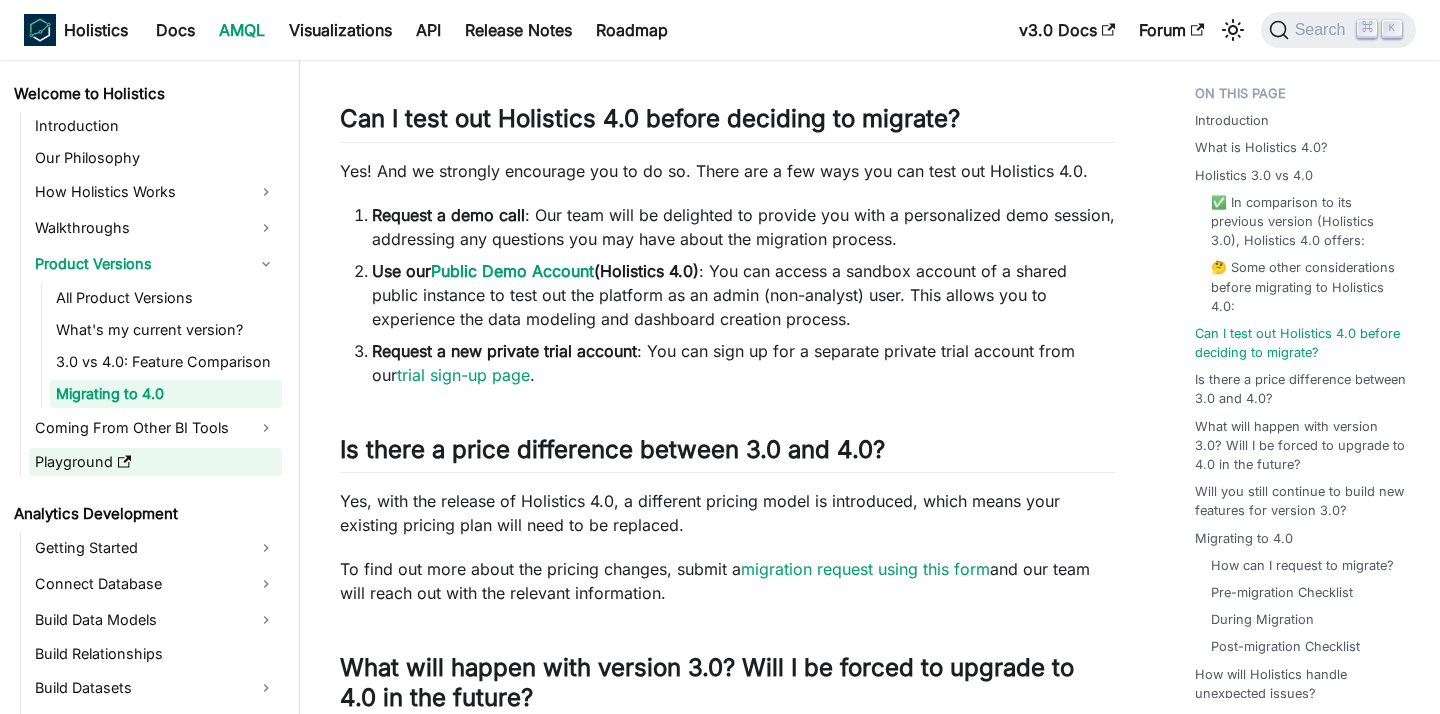click 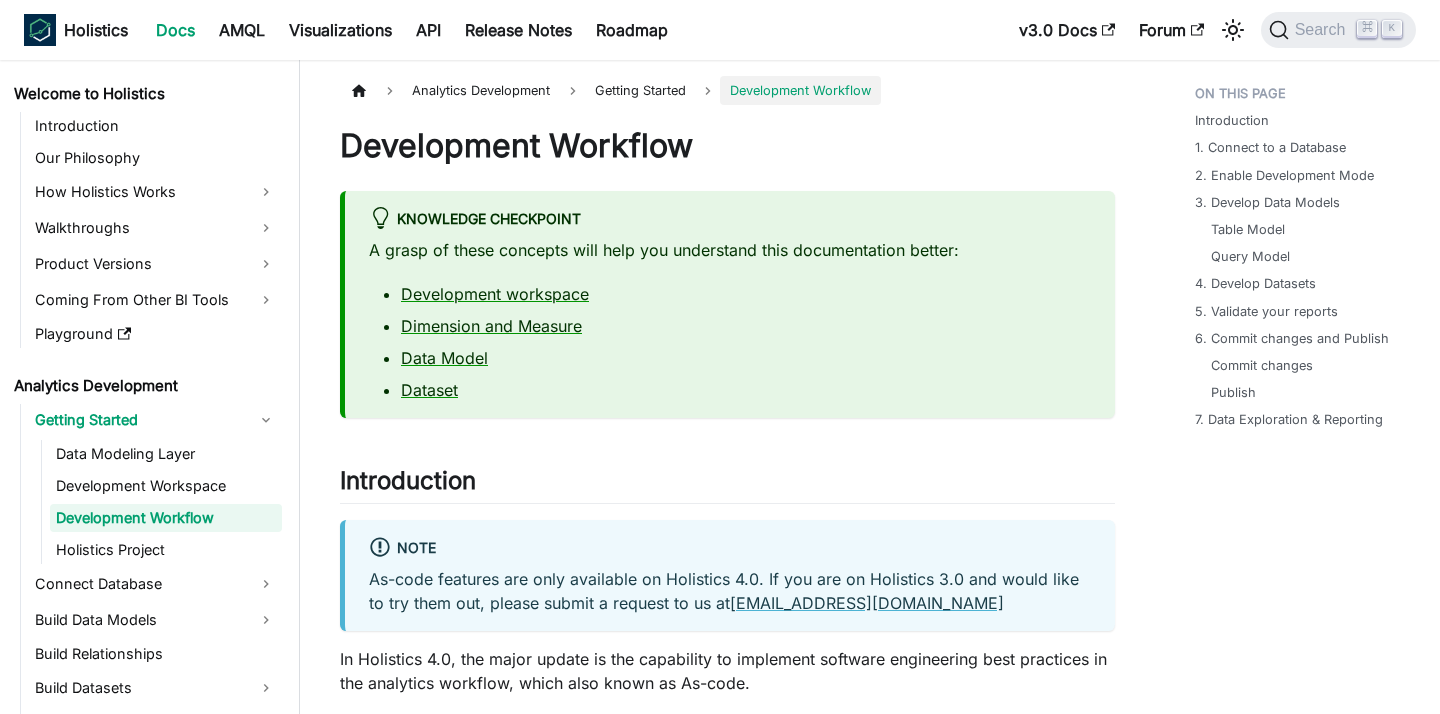 scroll, scrollTop: 0, scrollLeft: 0, axis: both 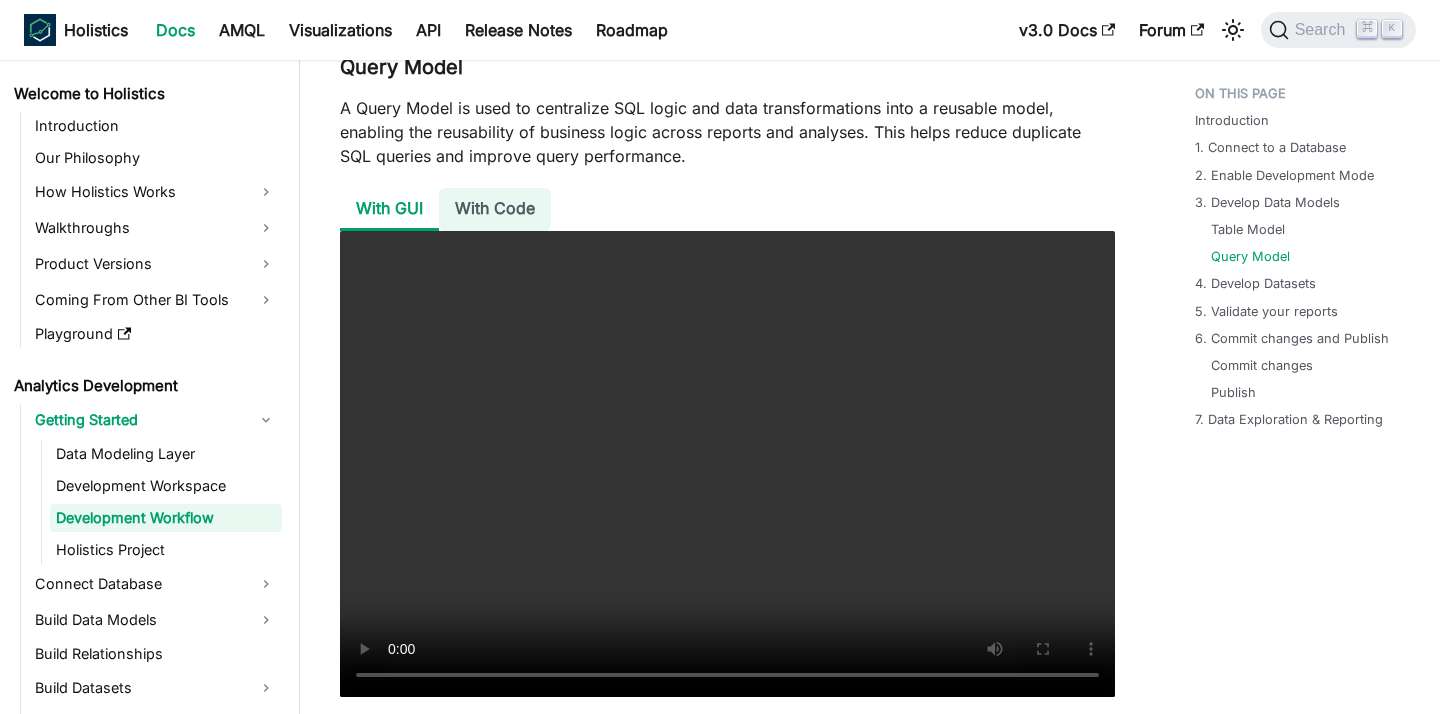 click on "With Code" at bounding box center [495, 209] 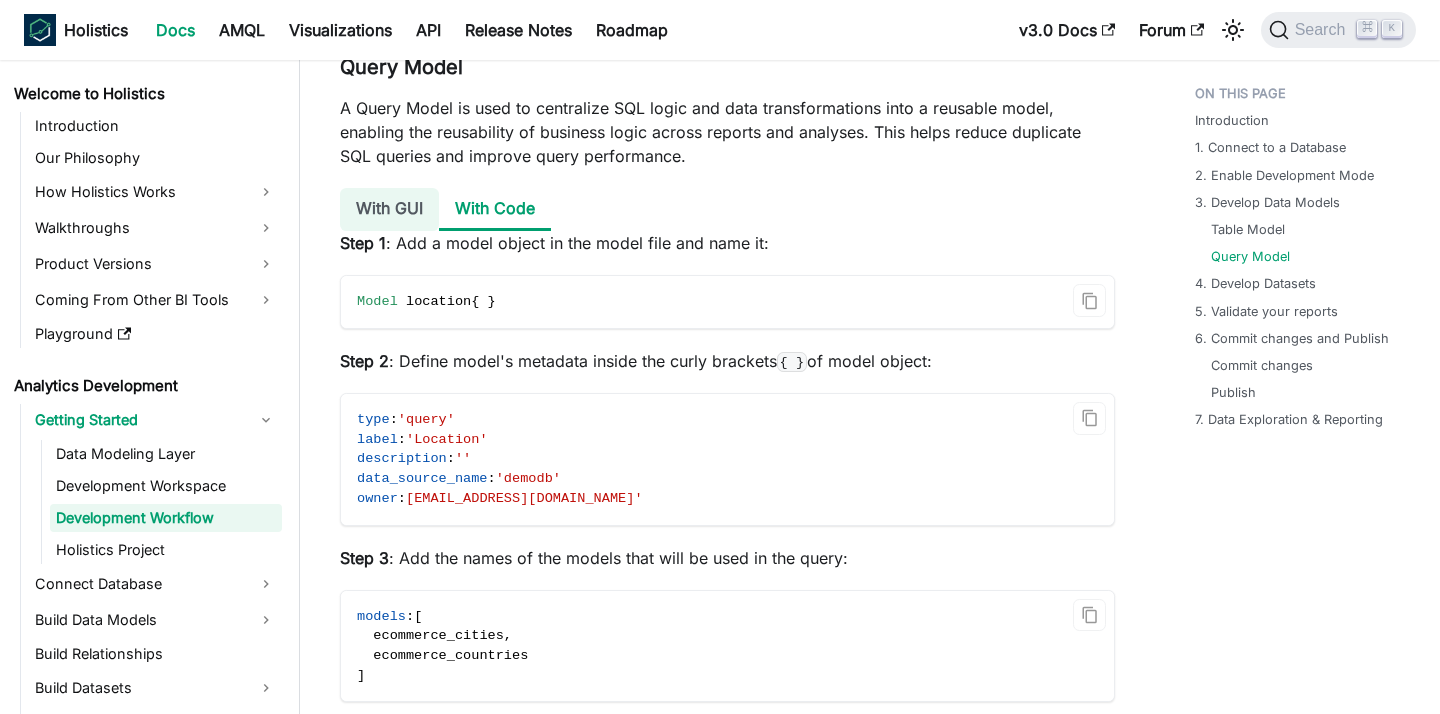 click on "With GUI" at bounding box center [389, 209] 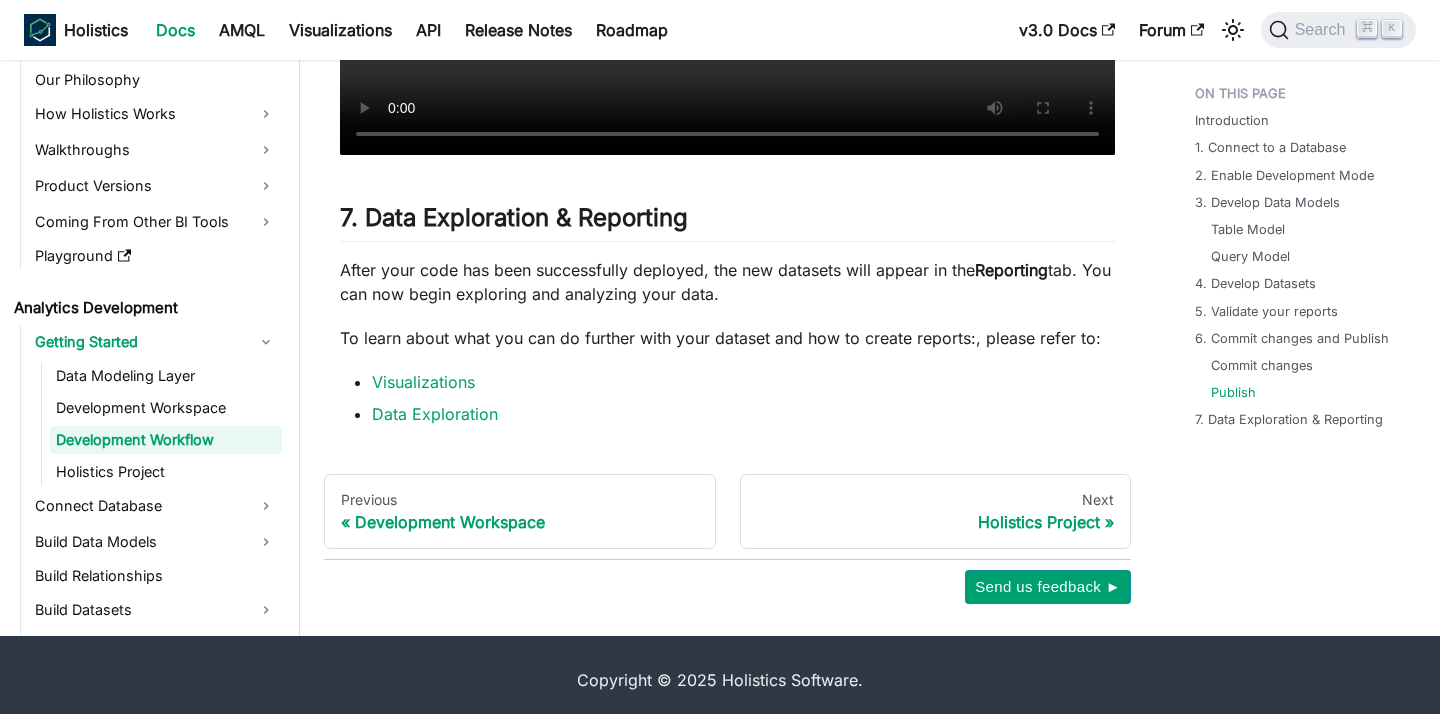 scroll, scrollTop: 8870, scrollLeft: 0, axis: vertical 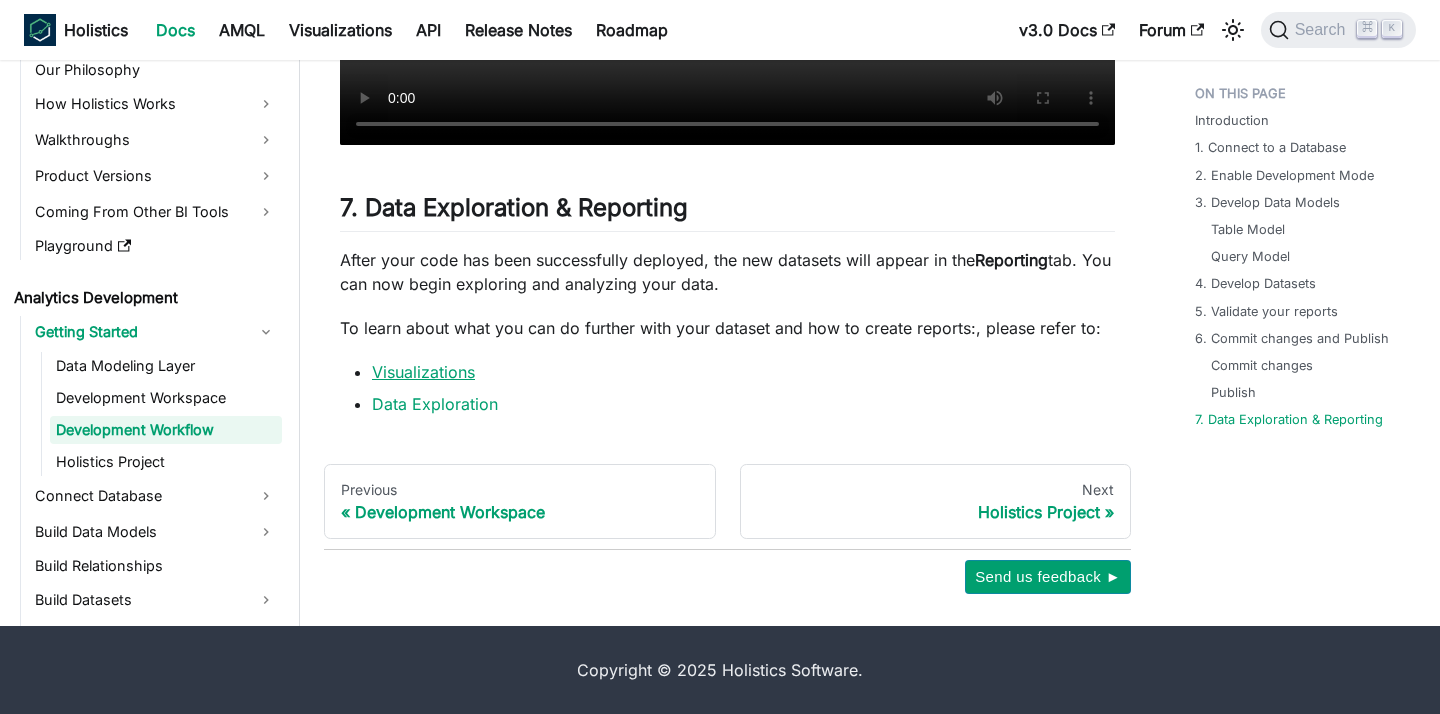 click on "Visualizations" at bounding box center (423, 372) 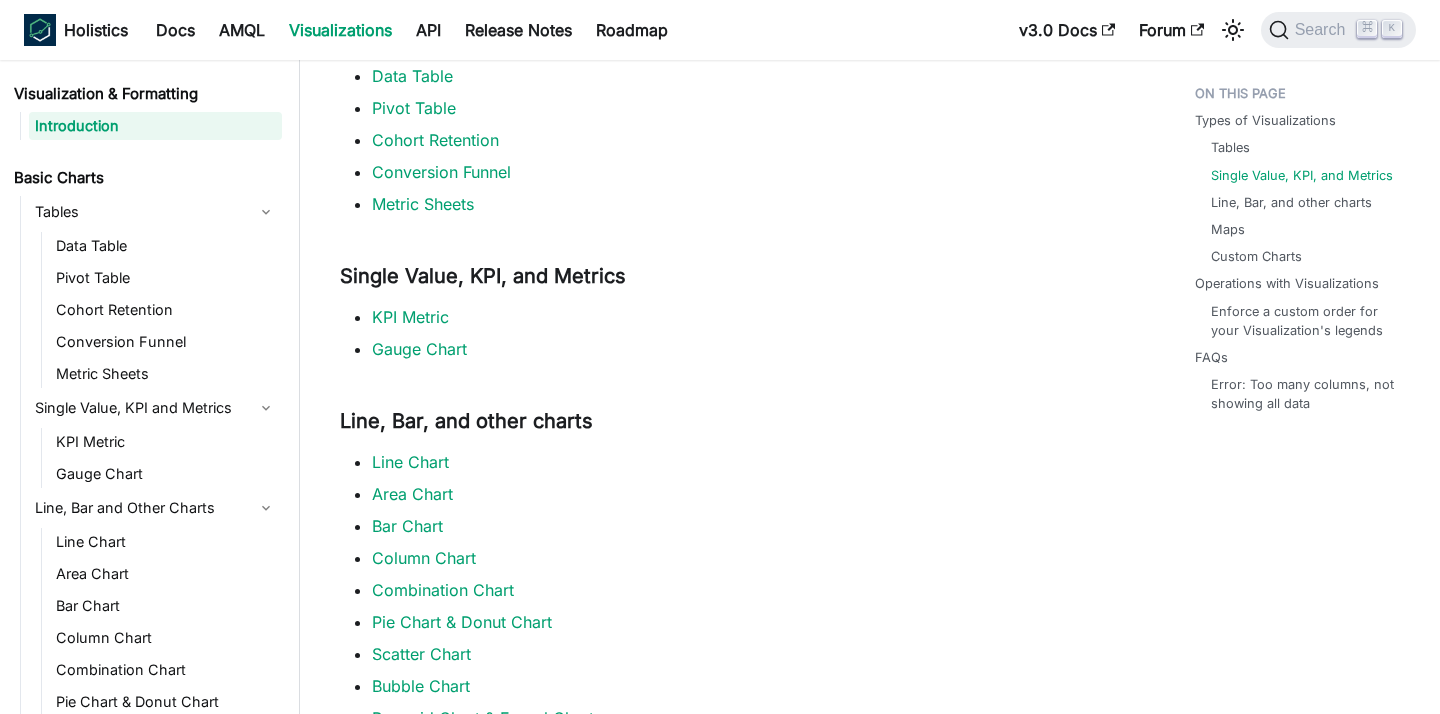 scroll, scrollTop: 352, scrollLeft: 0, axis: vertical 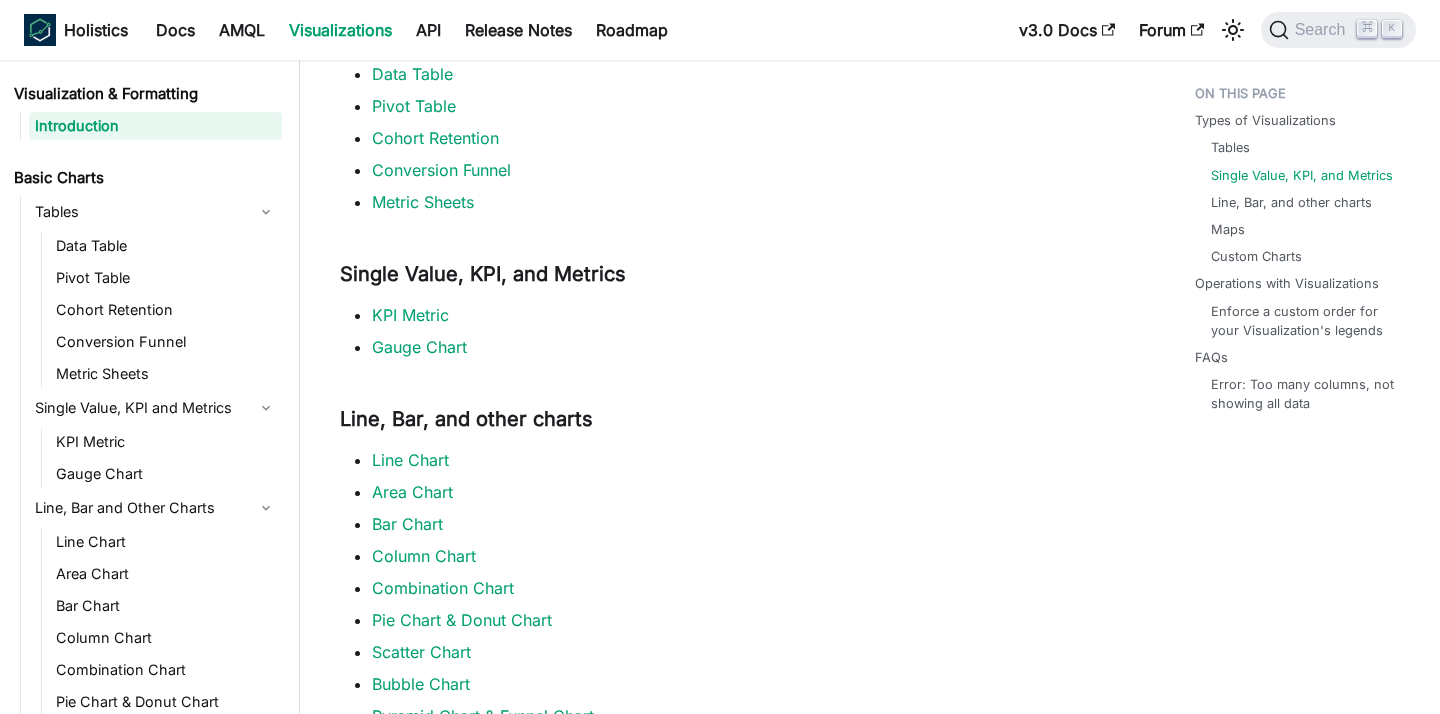 click on "Visualizations Visualization is the representation of your raw data in graphical form. Please visit the following pages to find out more about our supported visualizations in Holistics. Types of Visualizations ​ Tables ​ Data Table Pivot Table Cohort Retention Conversion Funnel Metric Sheets Single Value, KPI, and Metrics ​ KPI Metric Gauge Chart Line, Bar, and other charts ​ Line Chart Area Chart Bar Chart Column Chart Combination Chart Pie Chart & Donut Chart Scatter Chart Bubble Chart Pyramid Chart & Funnel Chart Radar Chart Word Cloud Maps ​ Geo Map Point Map Heatmap Filled Map Custom Charts ​ Custom Charts Box Plot Candlestick Chart Histogram Waterfall Chart See more... Operations with Visualizations ​ By default, Holistics displays your report data in a table. While this gives you a full view of your query result, sometimes interesting patterns only show themselves when you give them shapes and colors. Enforce a custom order for your Visualization's legends ​ this workaround FAQs ​ ​" at bounding box center [727, 1591] 